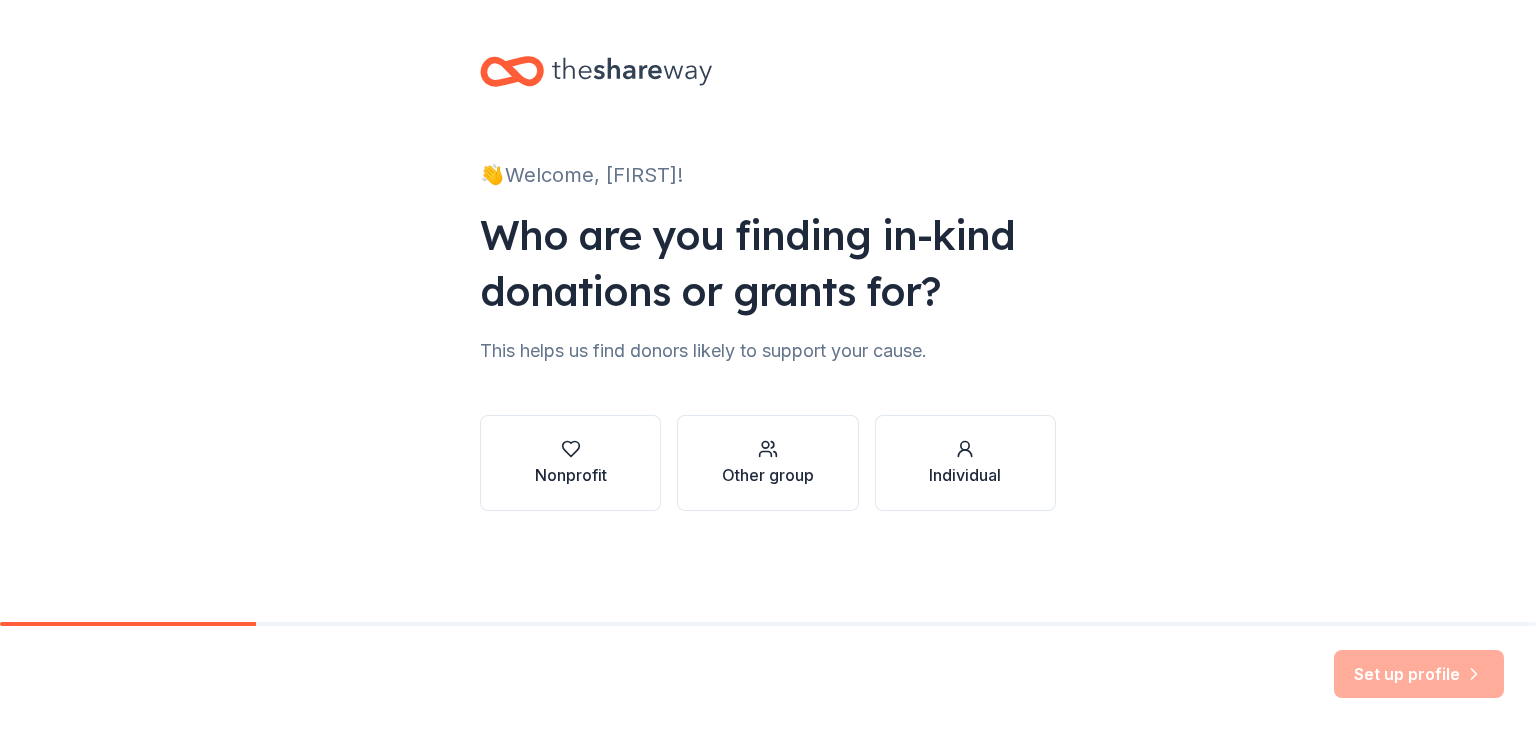 scroll, scrollTop: 0, scrollLeft: 0, axis: both 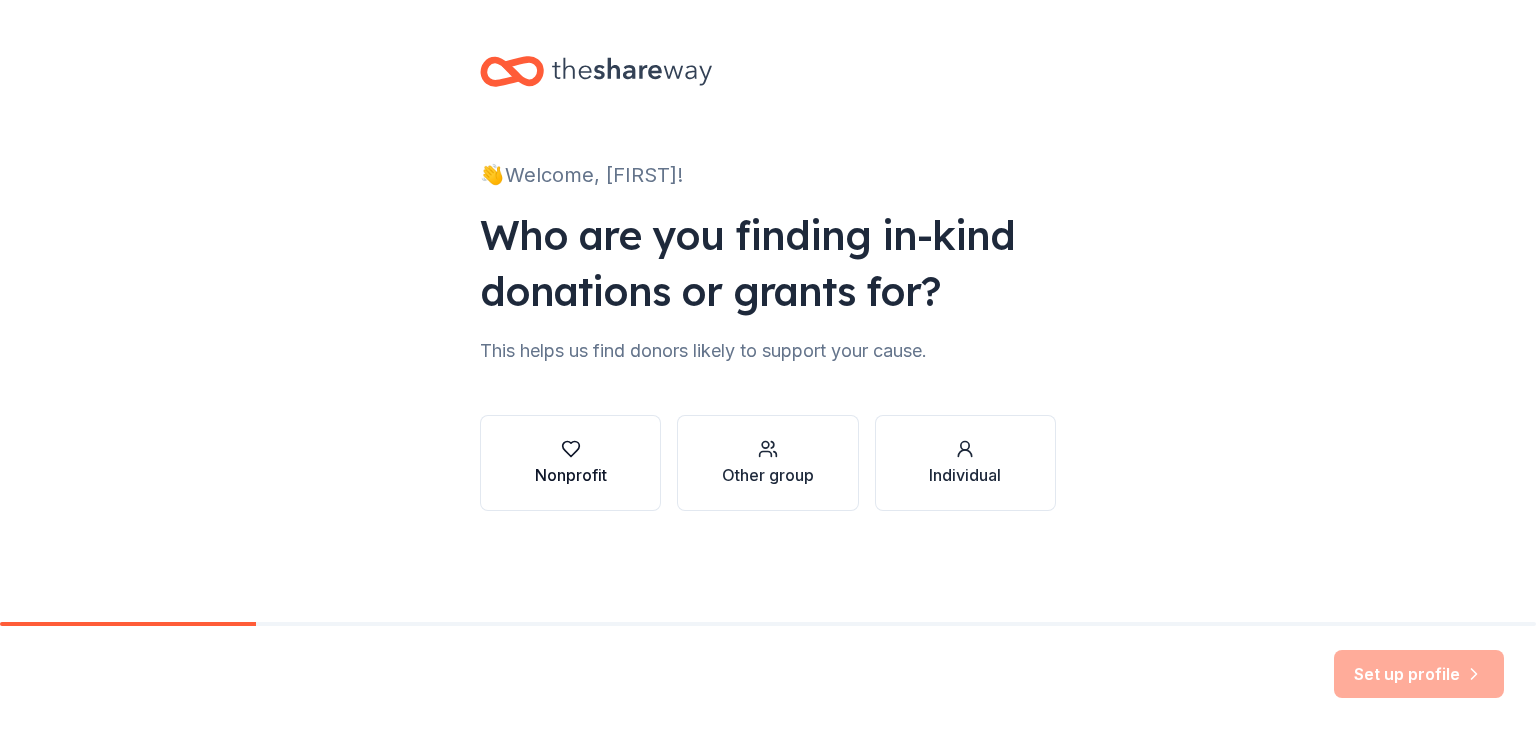 click at bounding box center [571, 449] 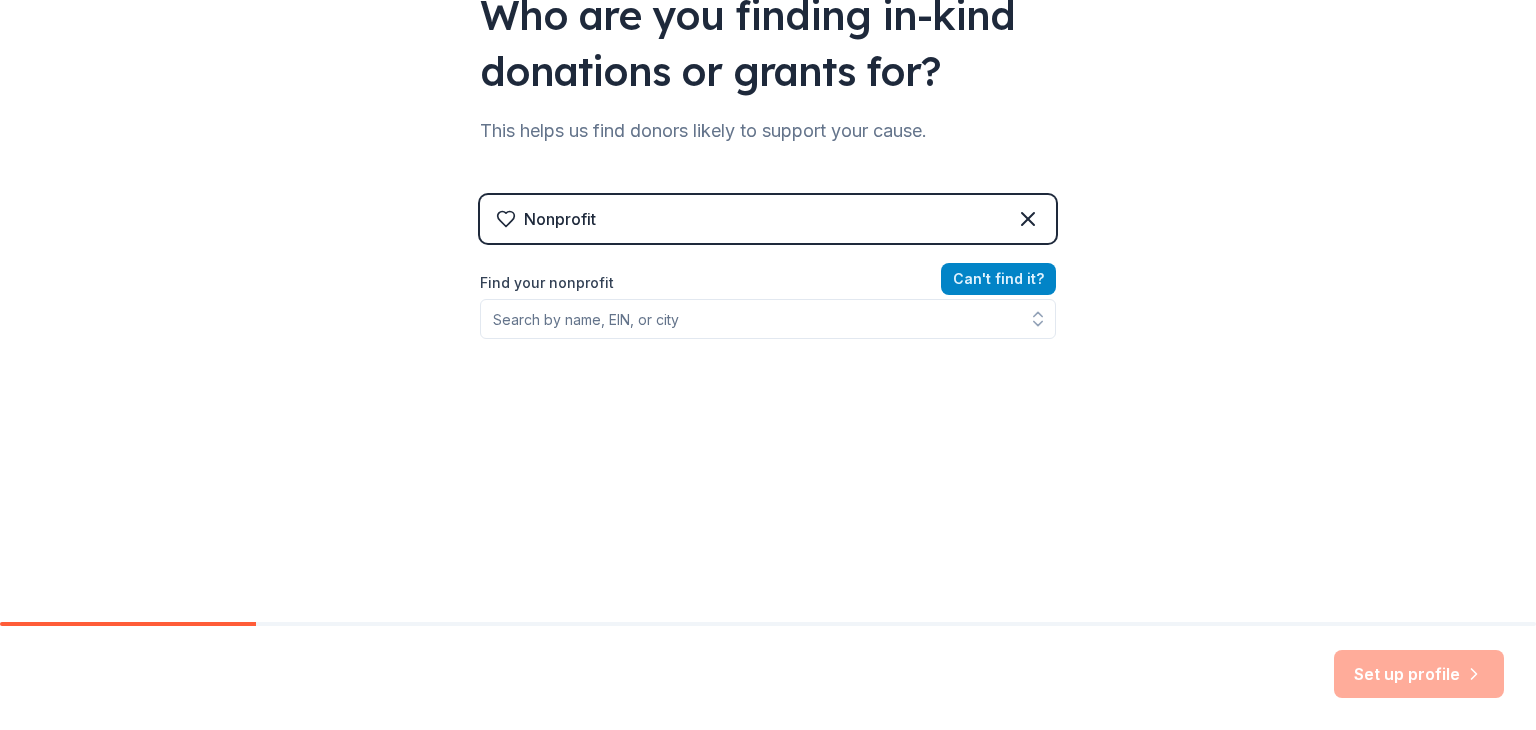 scroll, scrollTop: 233, scrollLeft: 0, axis: vertical 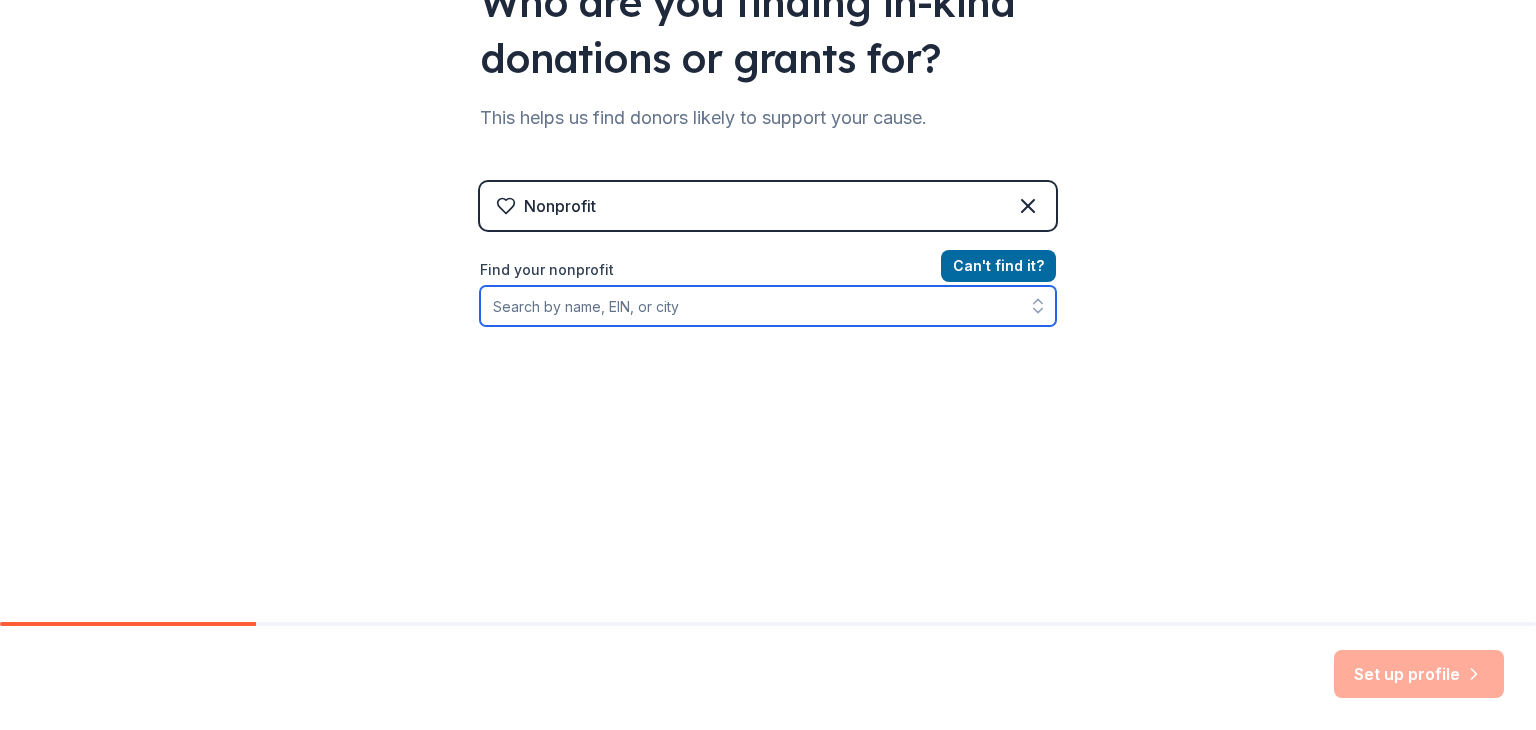 click on "Find your nonprofit" at bounding box center [768, 306] 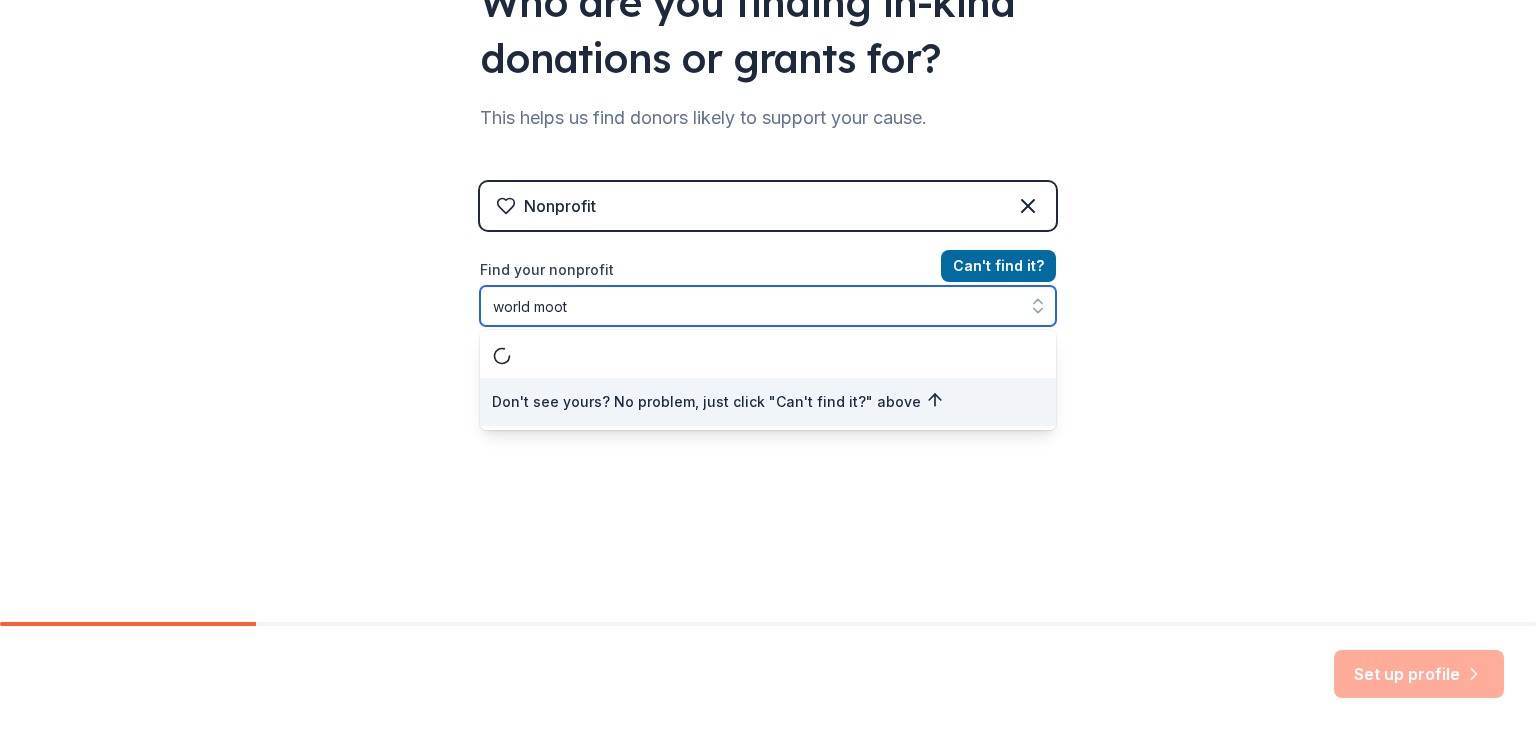 type on "world moot" 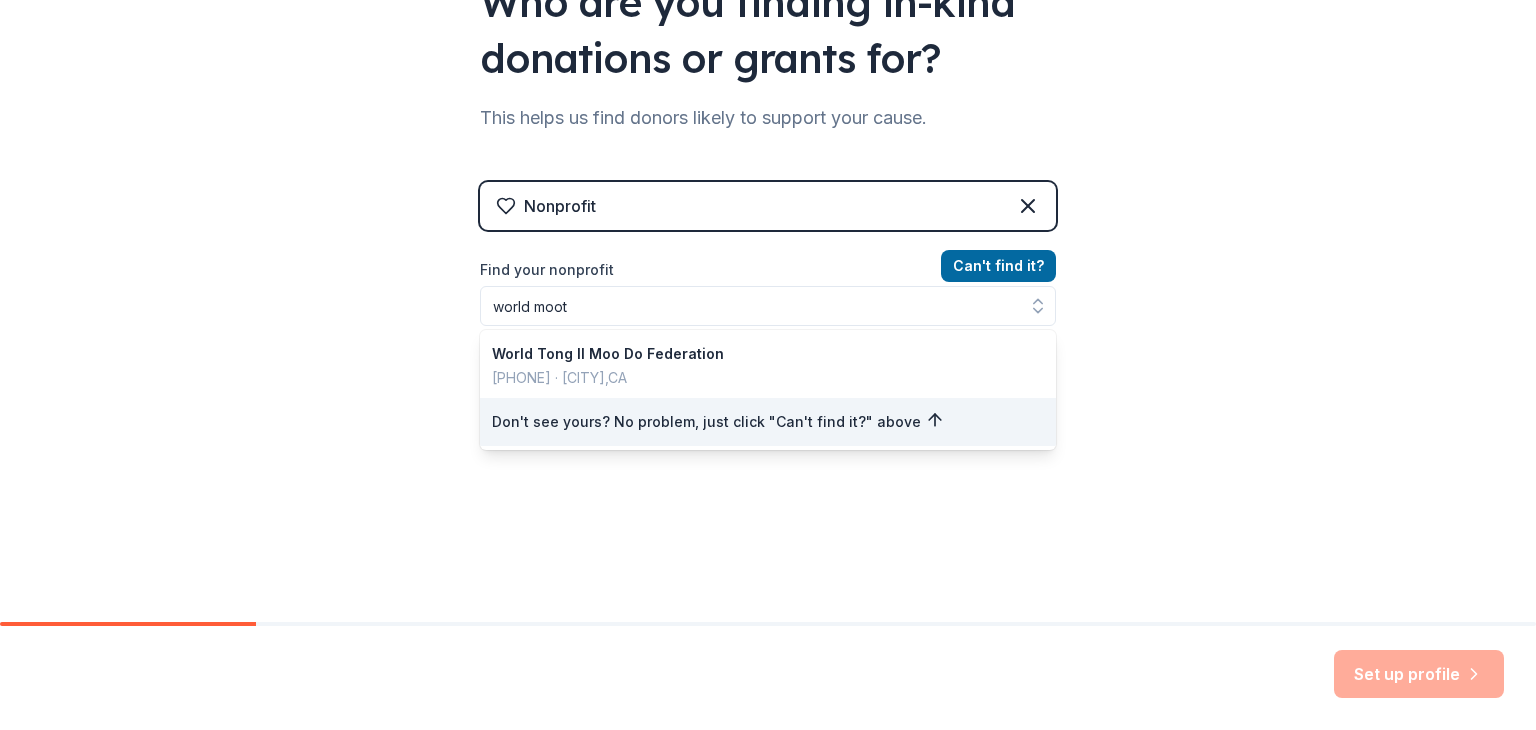 scroll, scrollTop: 201, scrollLeft: 0, axis: vertical 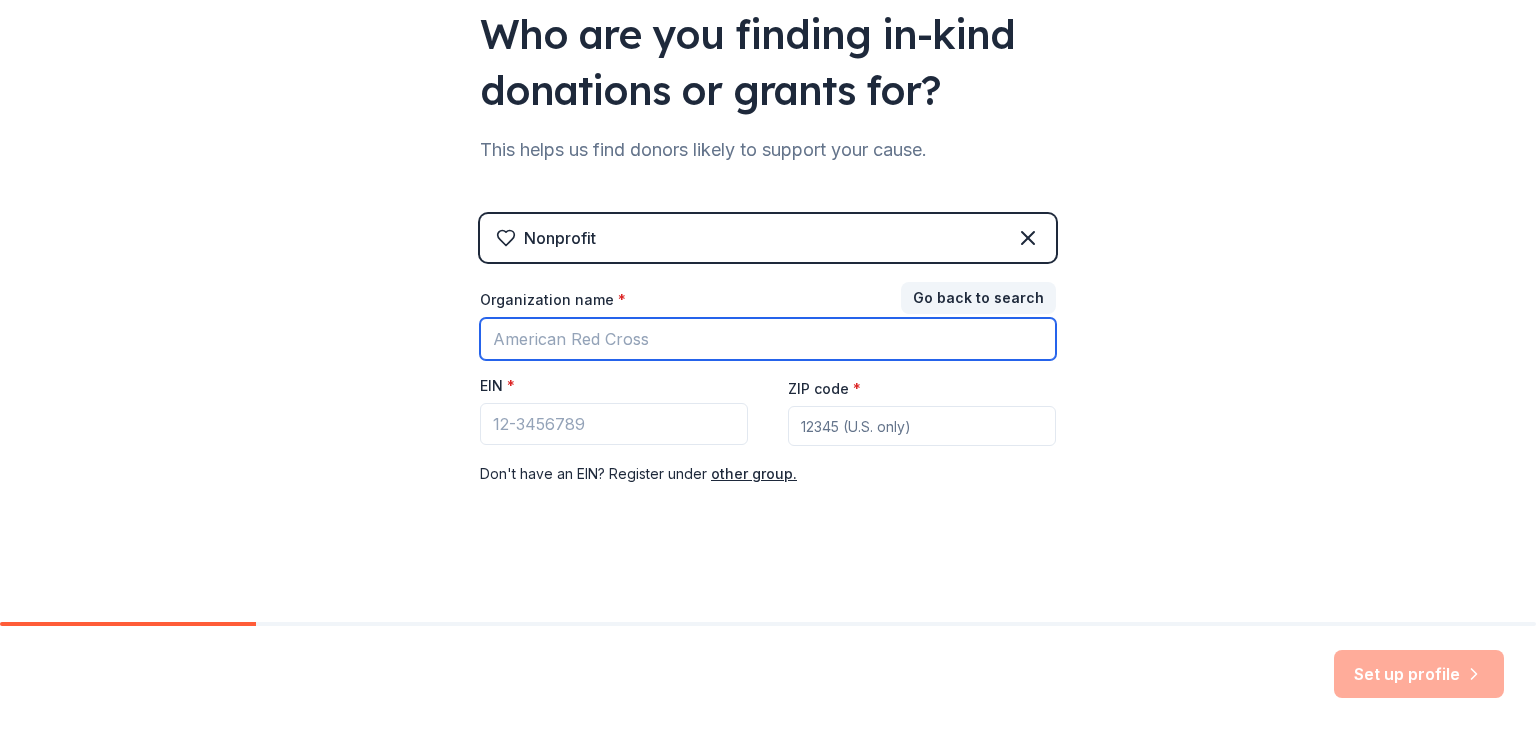 click on "Organization name *" at bounding box center (768, 339) 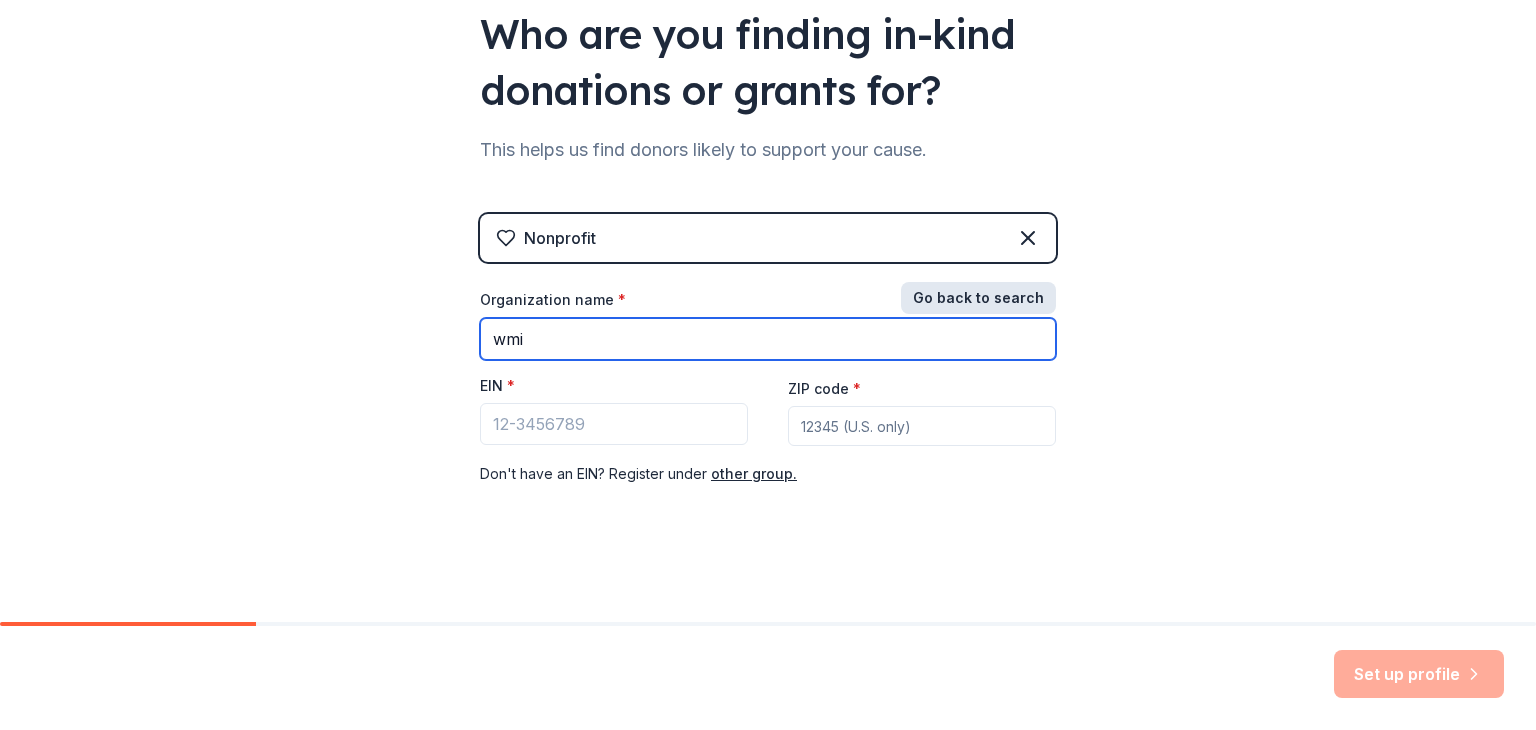 type on "wmi" 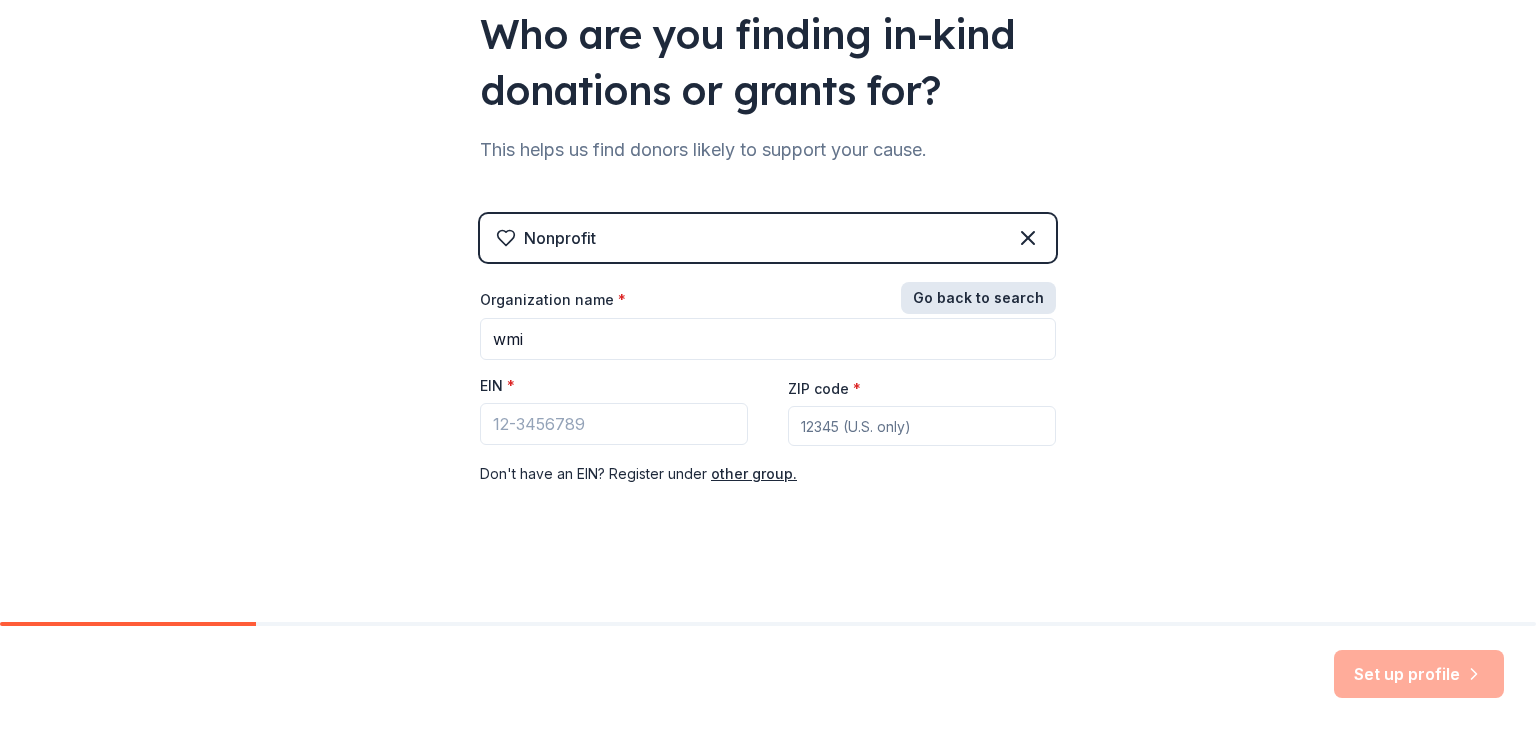 click on "Go back to search" at bounding box center [978, 298] 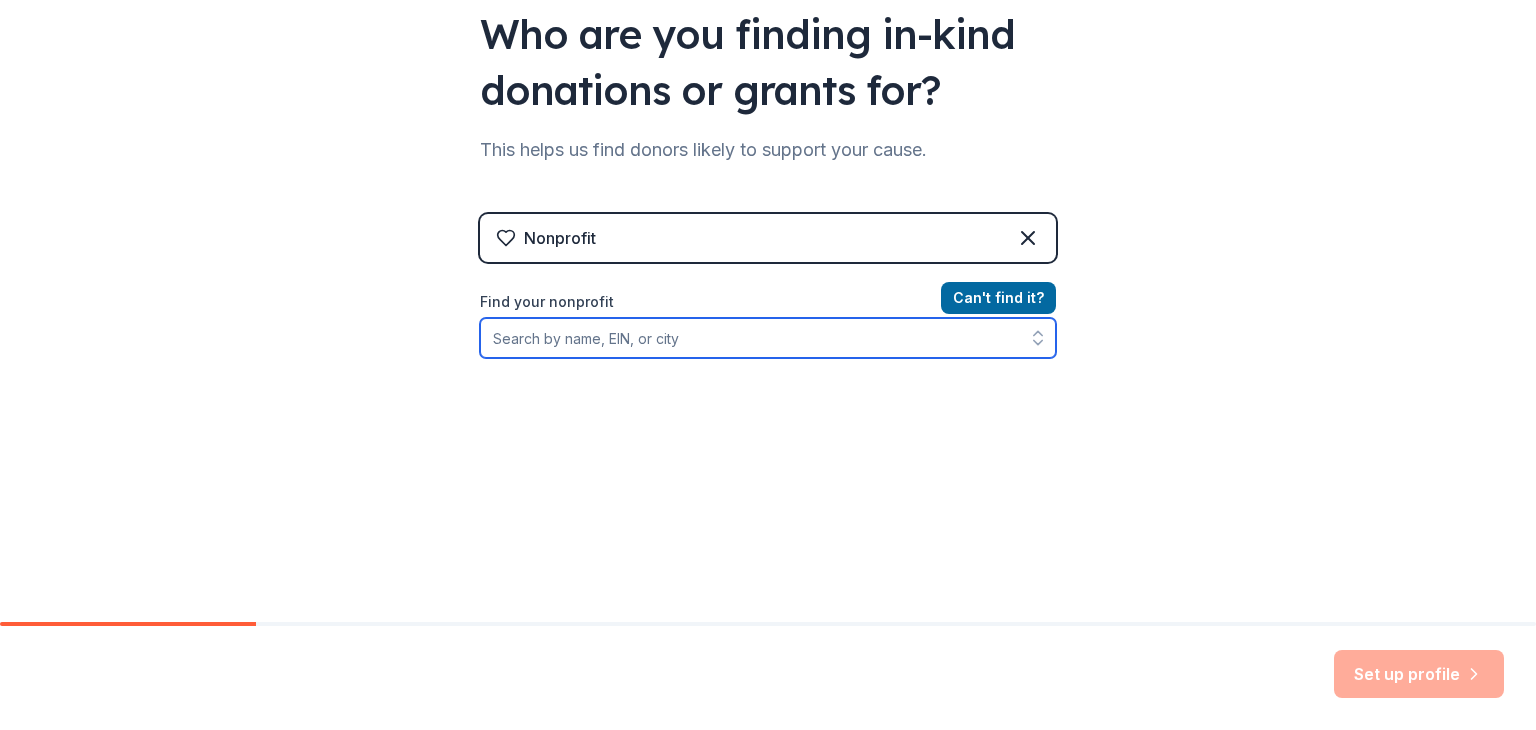 click on "Find your nonprofit" at bounding box center [768, 338] 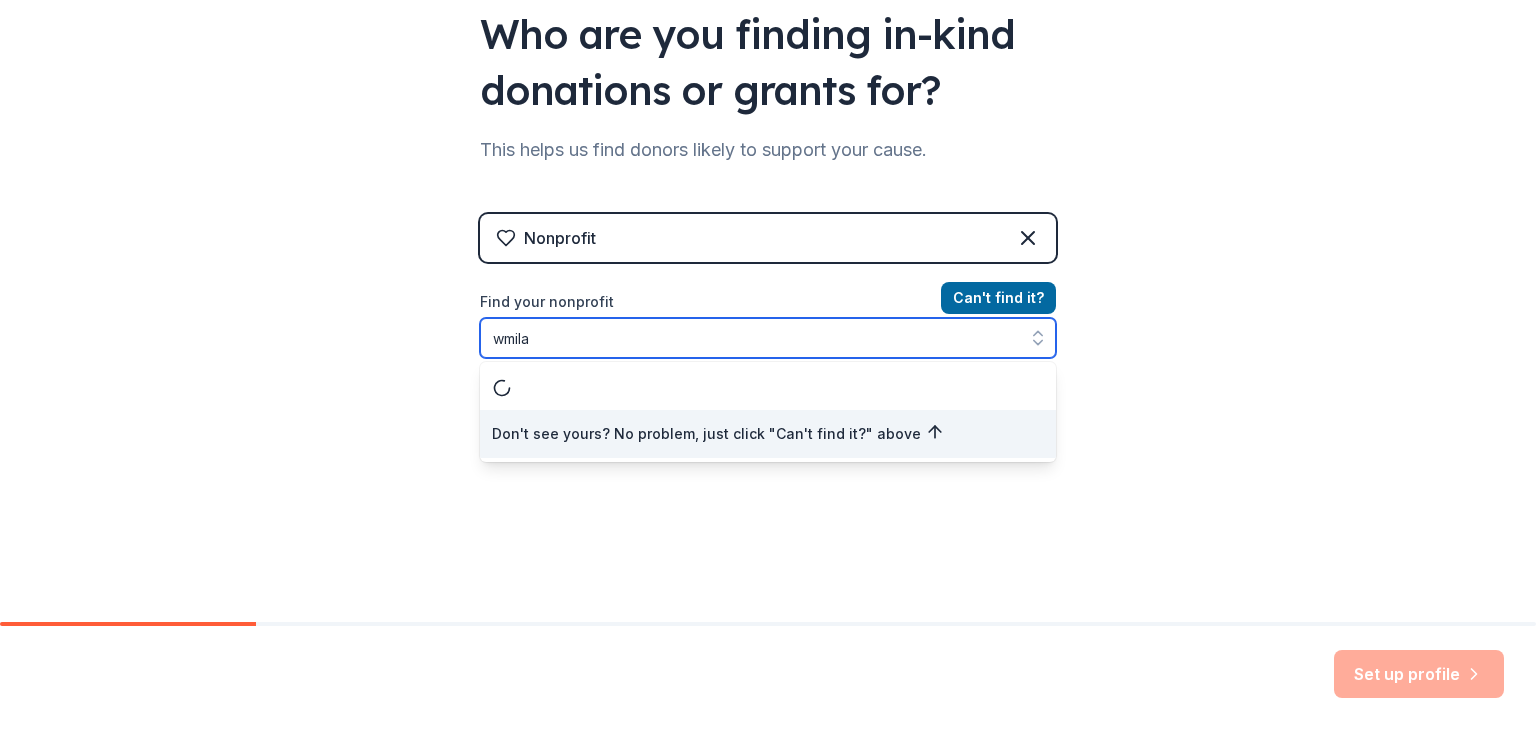 type on "wmilar" 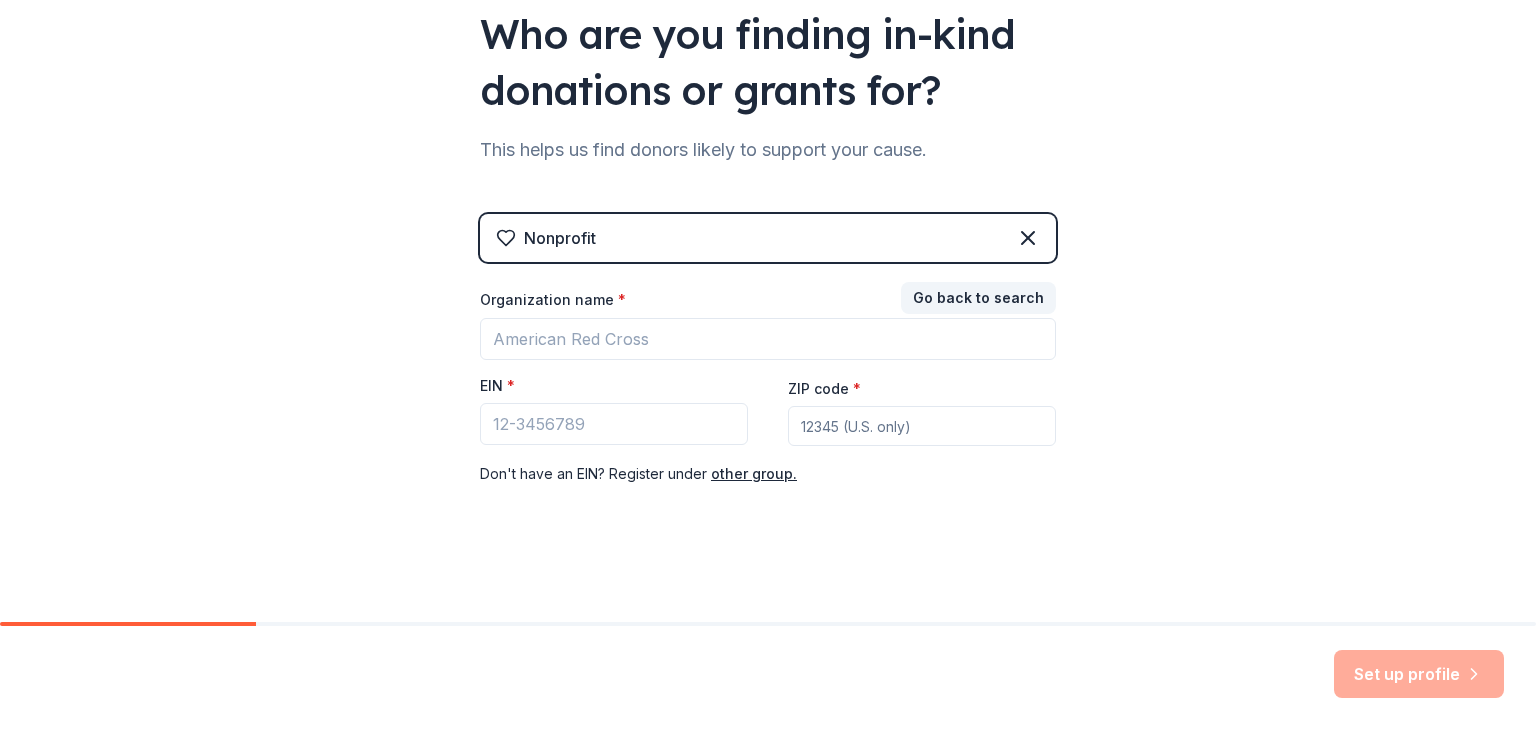 click on "👋  Welcome, [FIRST]! Who are you finding in-kind donations or grants for? This helps us find donors likely to support your cause. Nonprofit Go back to search Organization name * EIN * [ZIP] code * Don ' t have an EIN? Register under other group." at bounding box center [768, 210] 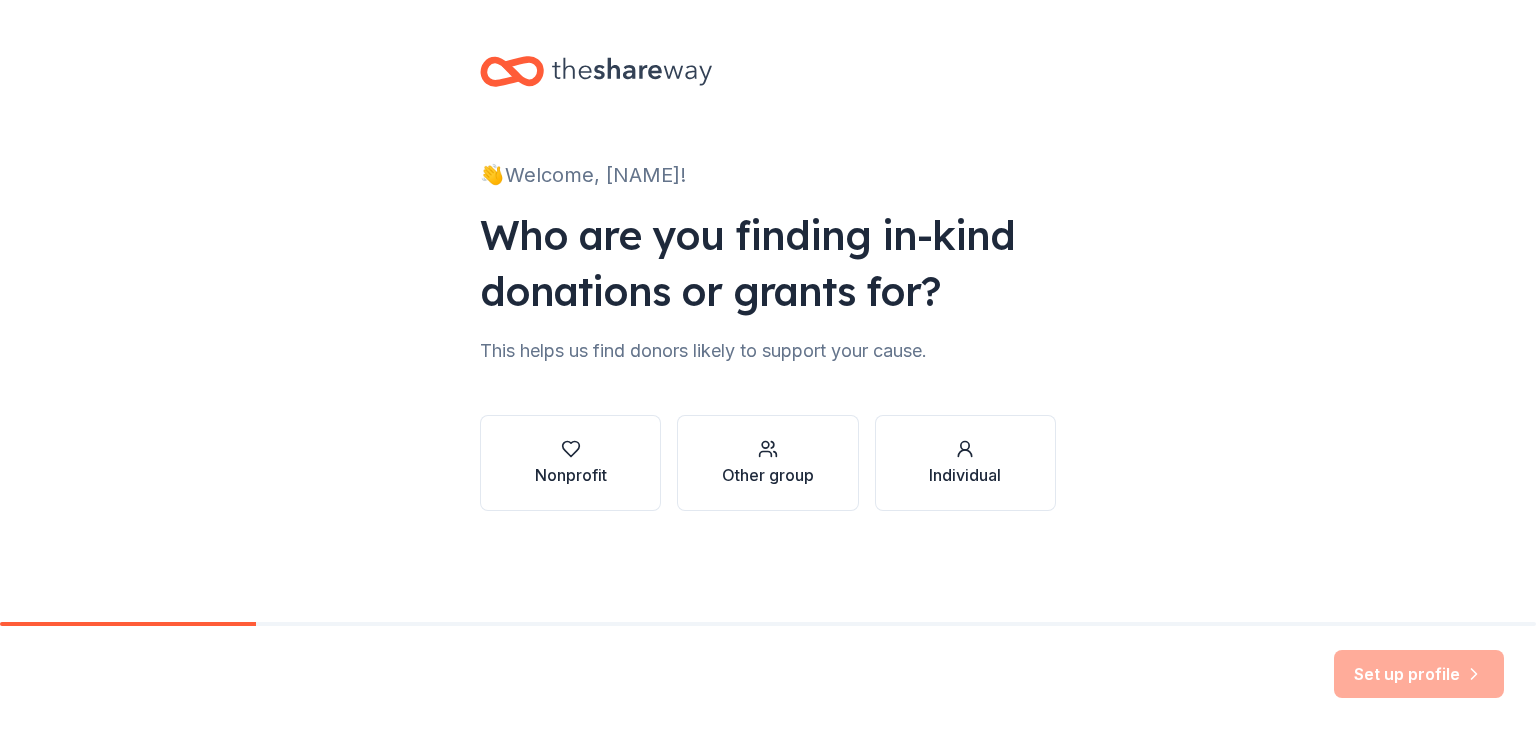 scroll, scrollTop: 0, scrollLeft: 0, axis: both 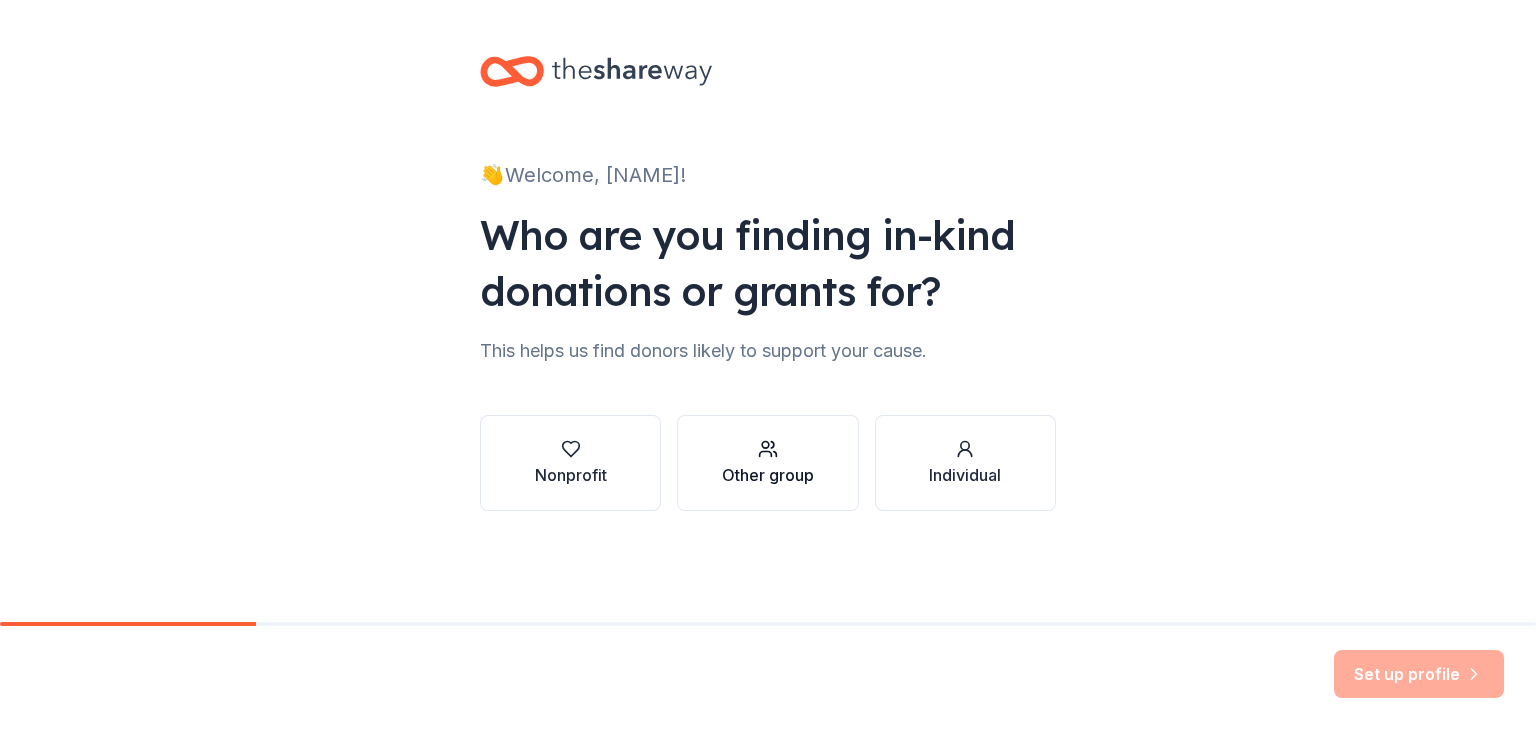 click on "Other group" at bounding box center [767, 463] 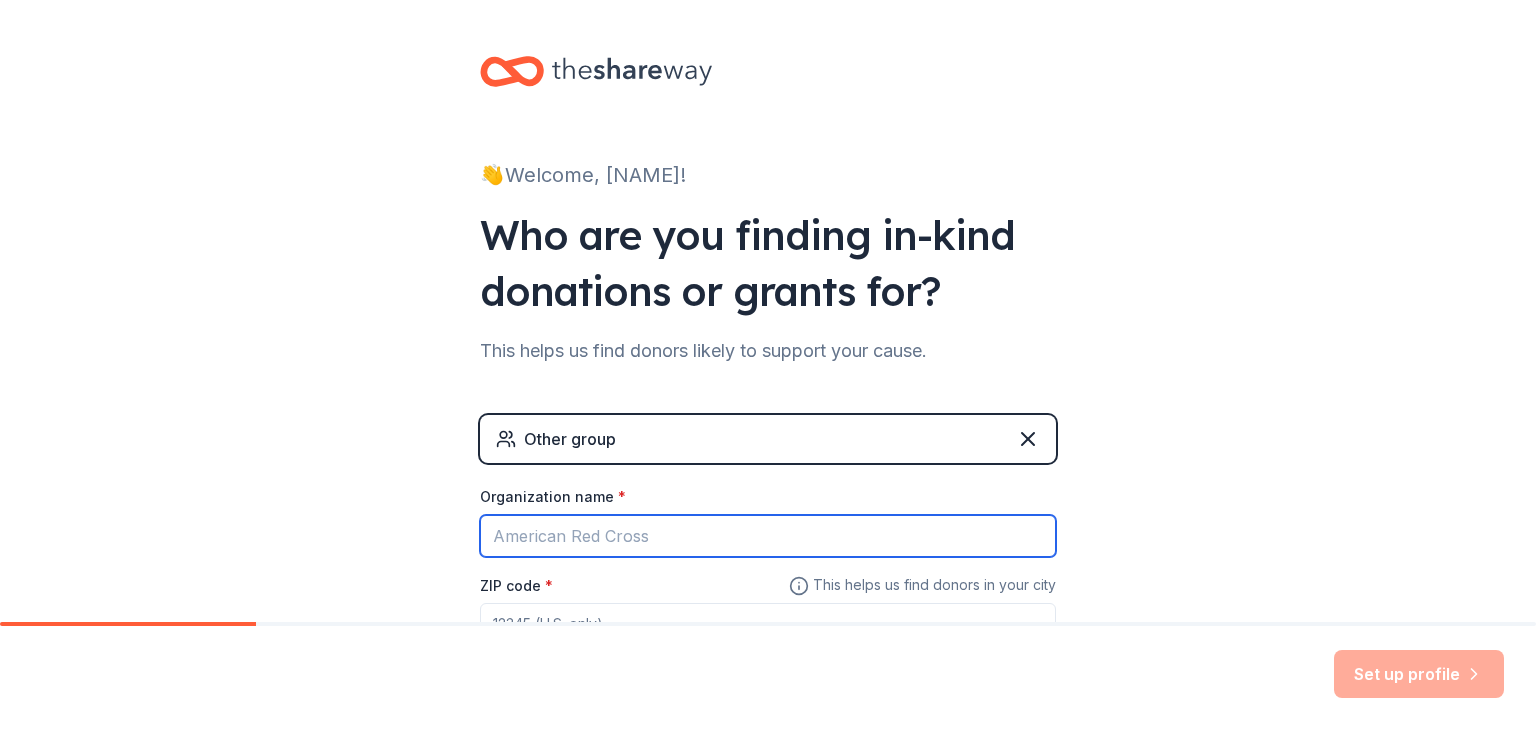 click on "Organization name *" at bounding box center [768, 536] 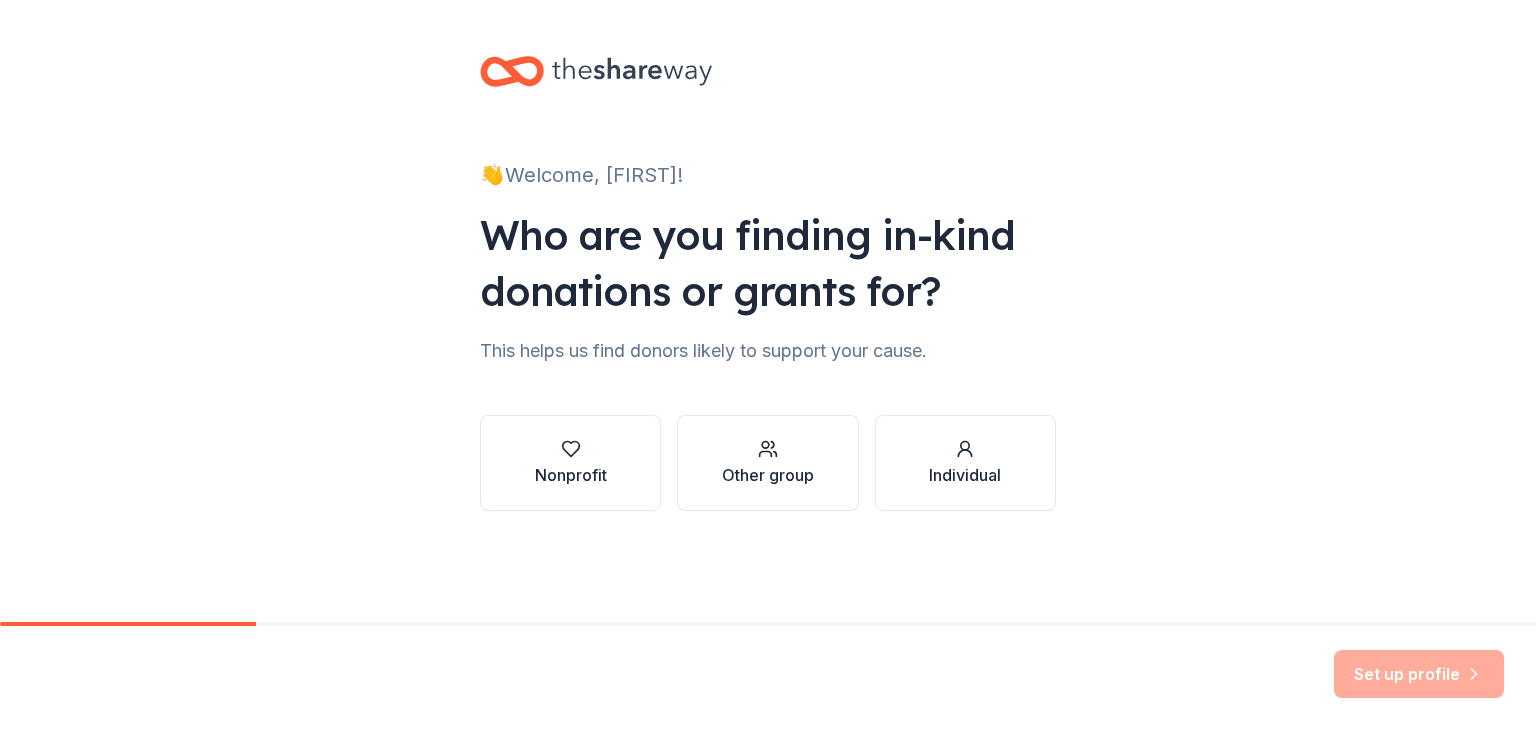 scroll, scrollTop: 0, scrollLeft: 0, axis: both 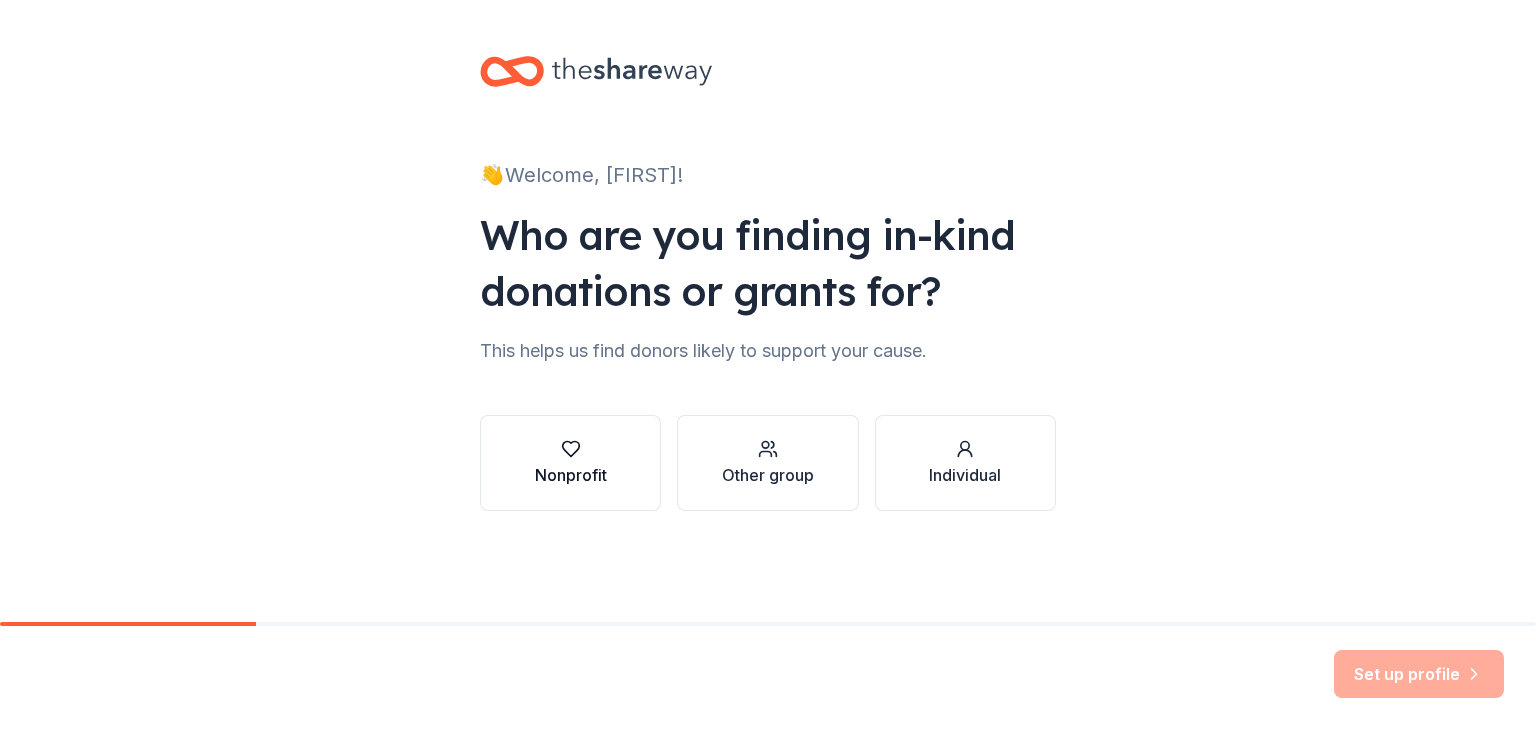 click on "Nonprofit" at bounding box center [571, 475] 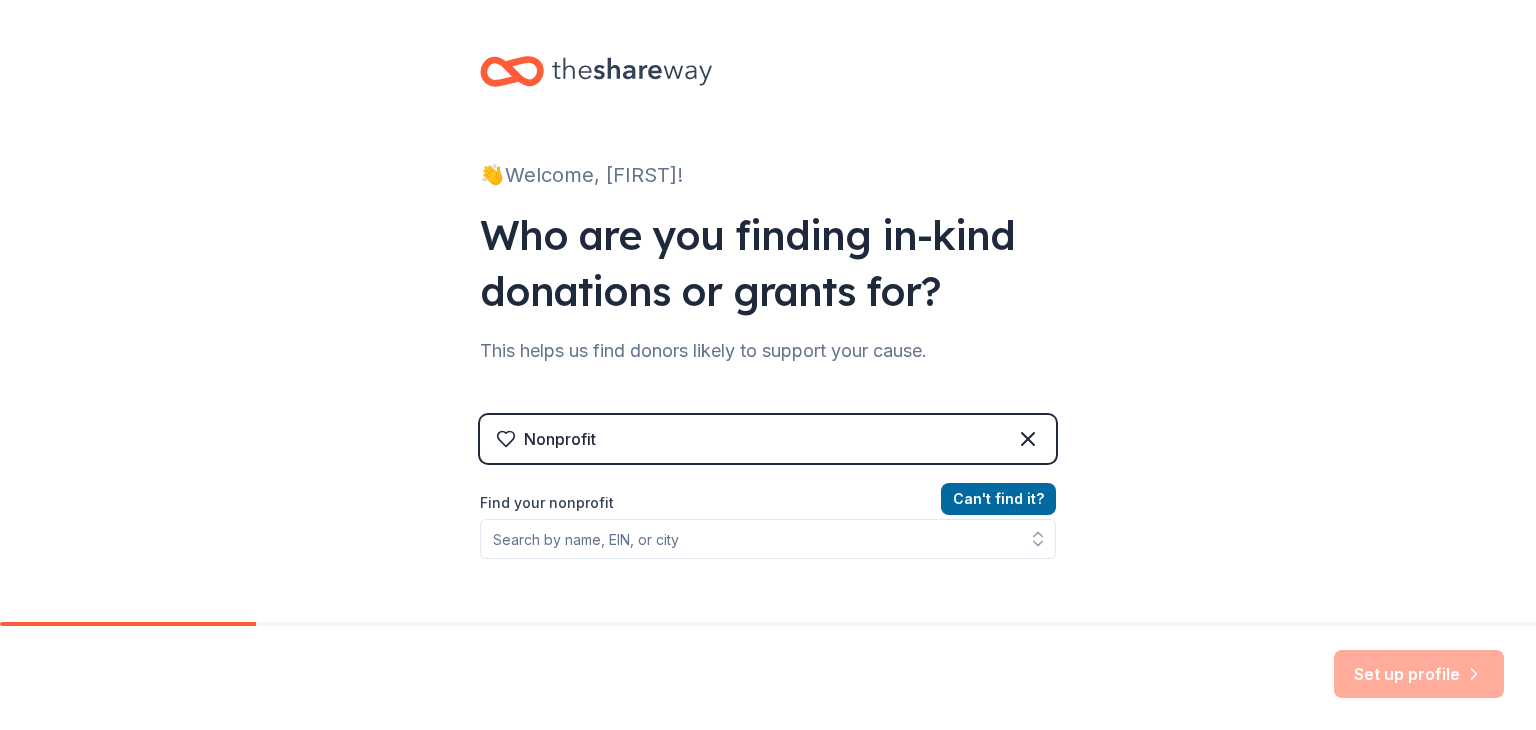 scroll, scrollTop: 233, scrollLeft: 0, axis: vertical 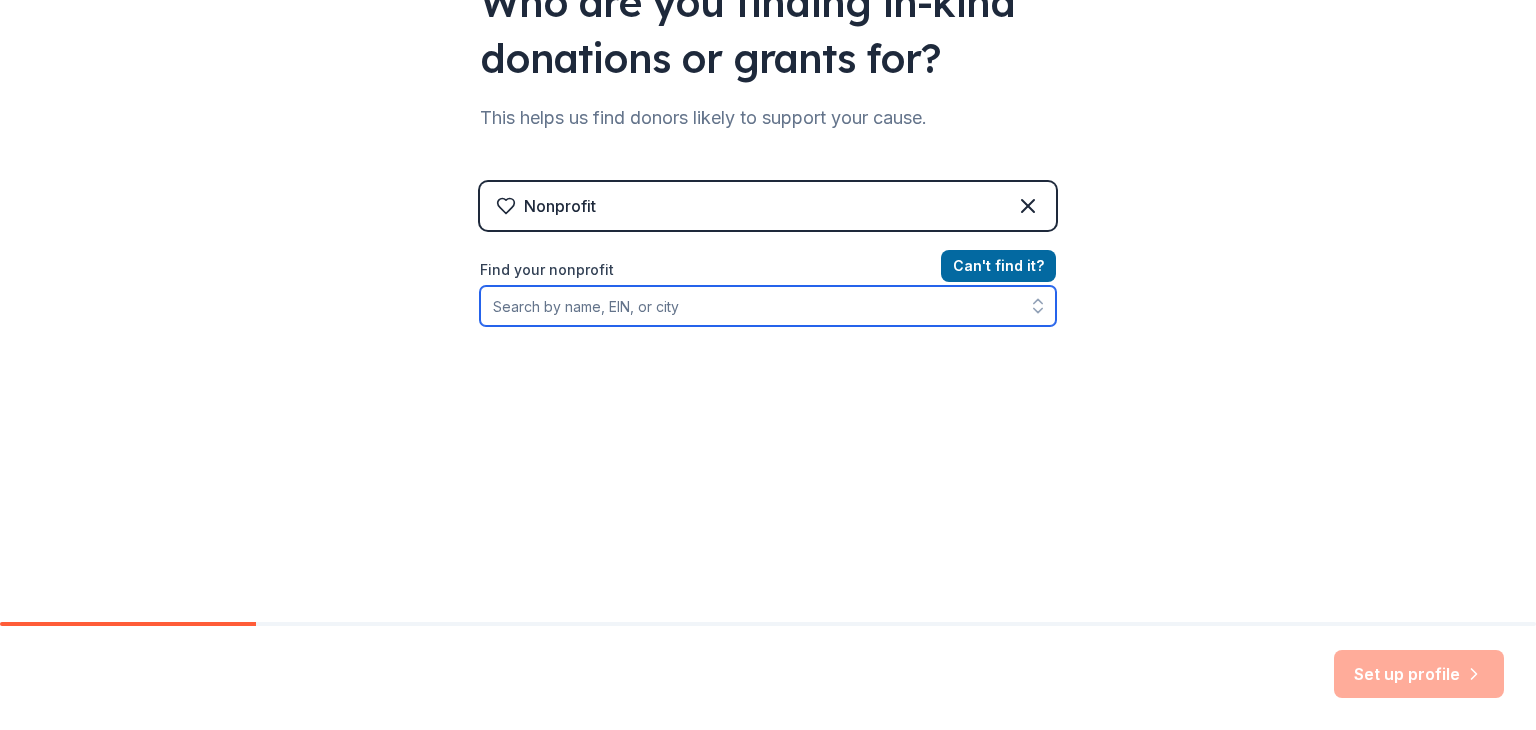click on "Find your nonprofit" at bounding box center (768, 306) 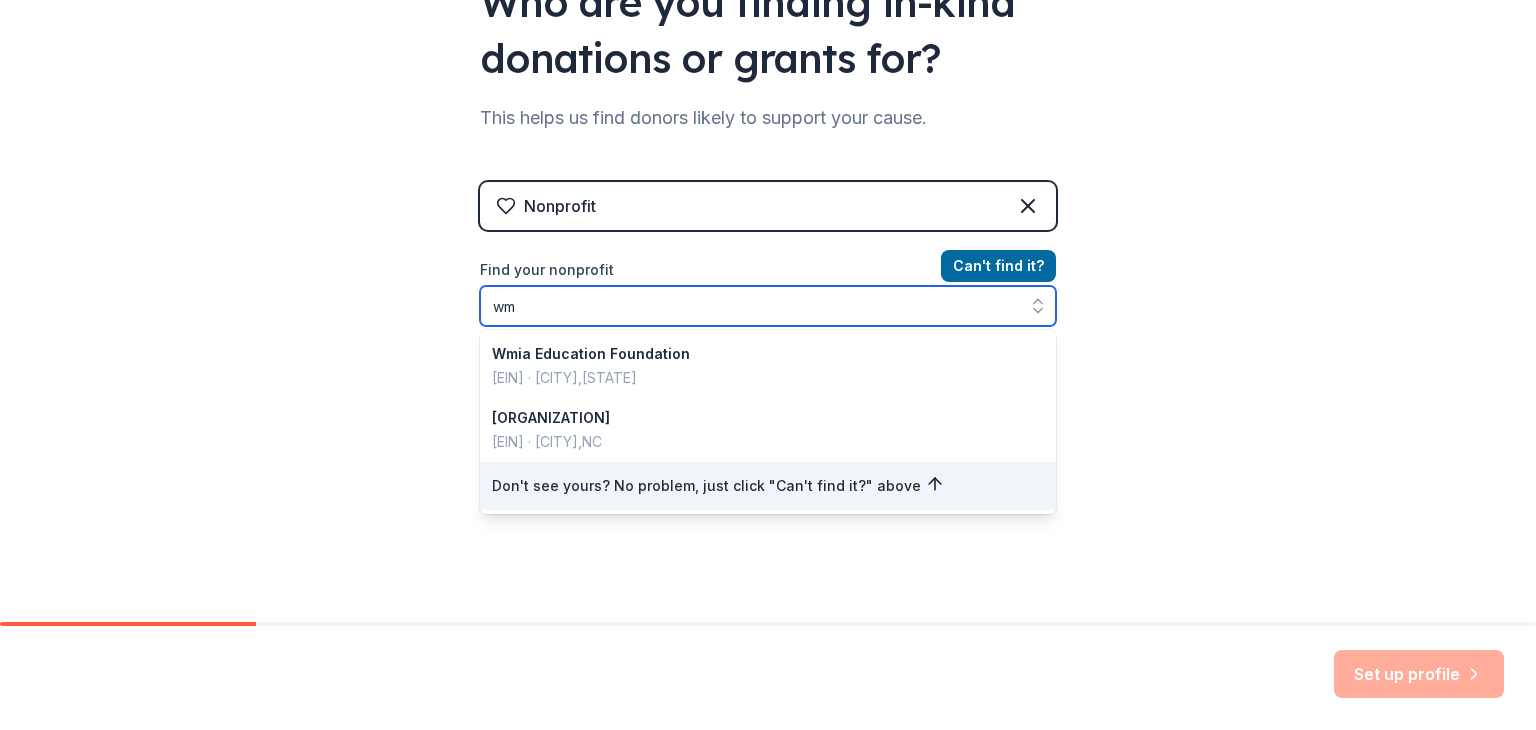 type on "w" 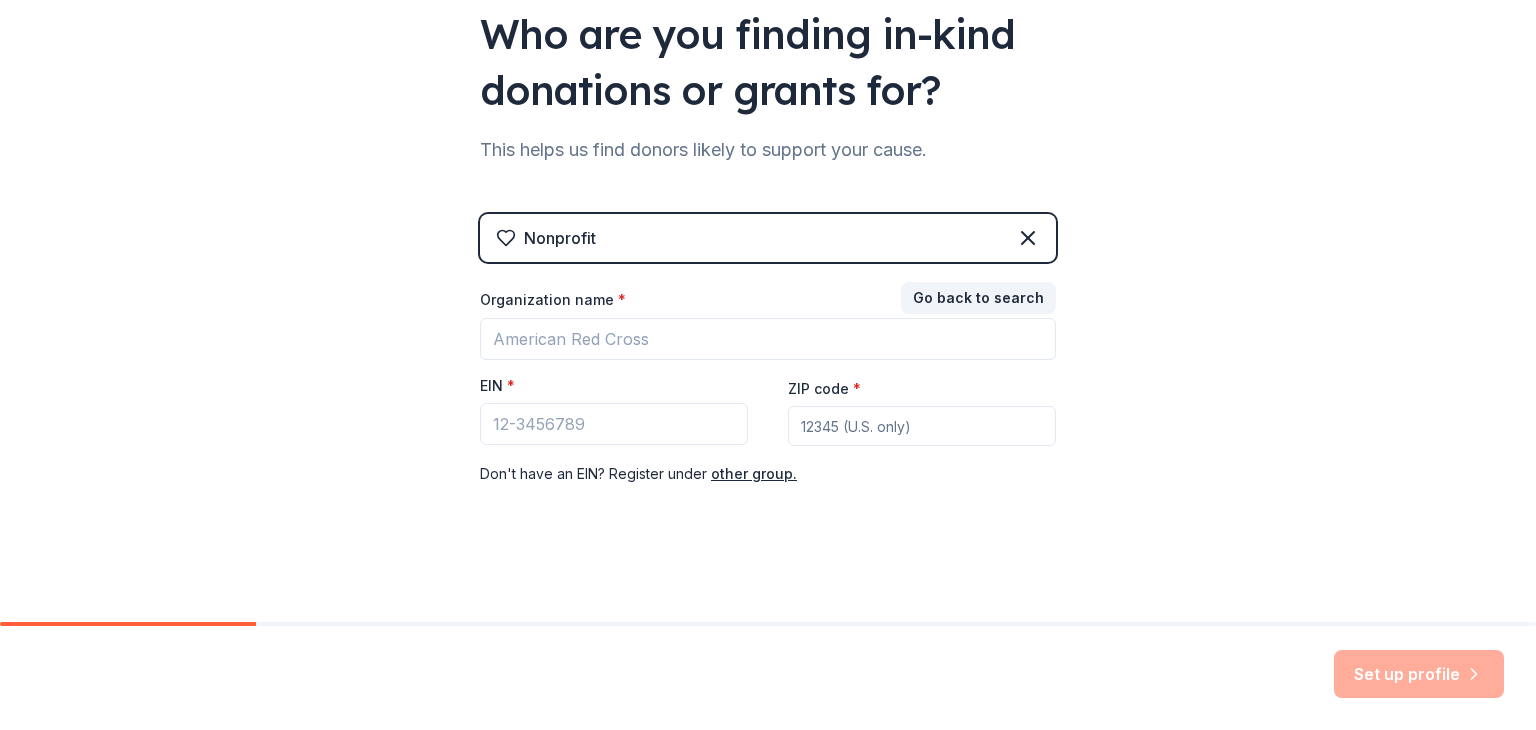 scroll, scrollTop: 201, scrollLeft: 0, axis: vertical 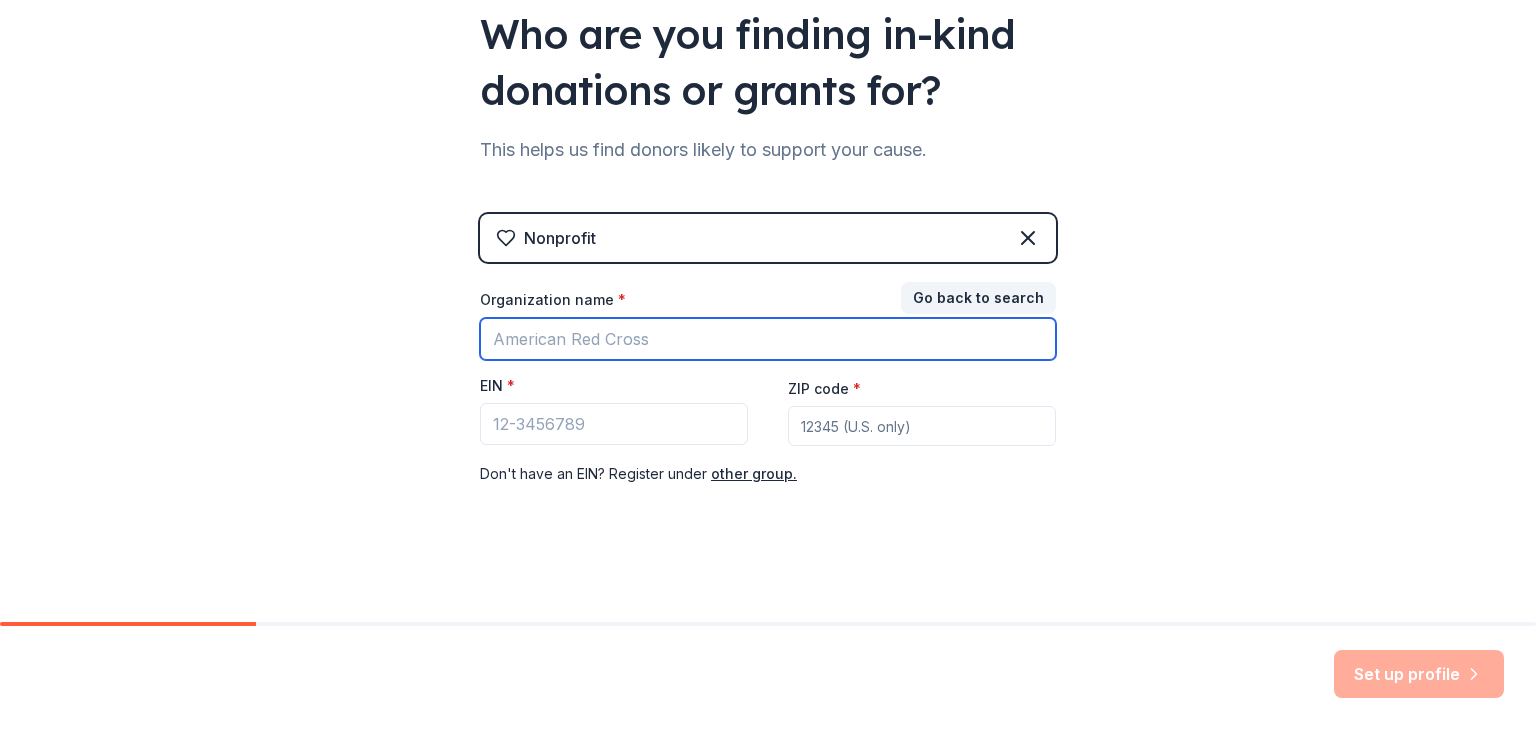 click on "Organization name *" at bounding box center (768, 339) 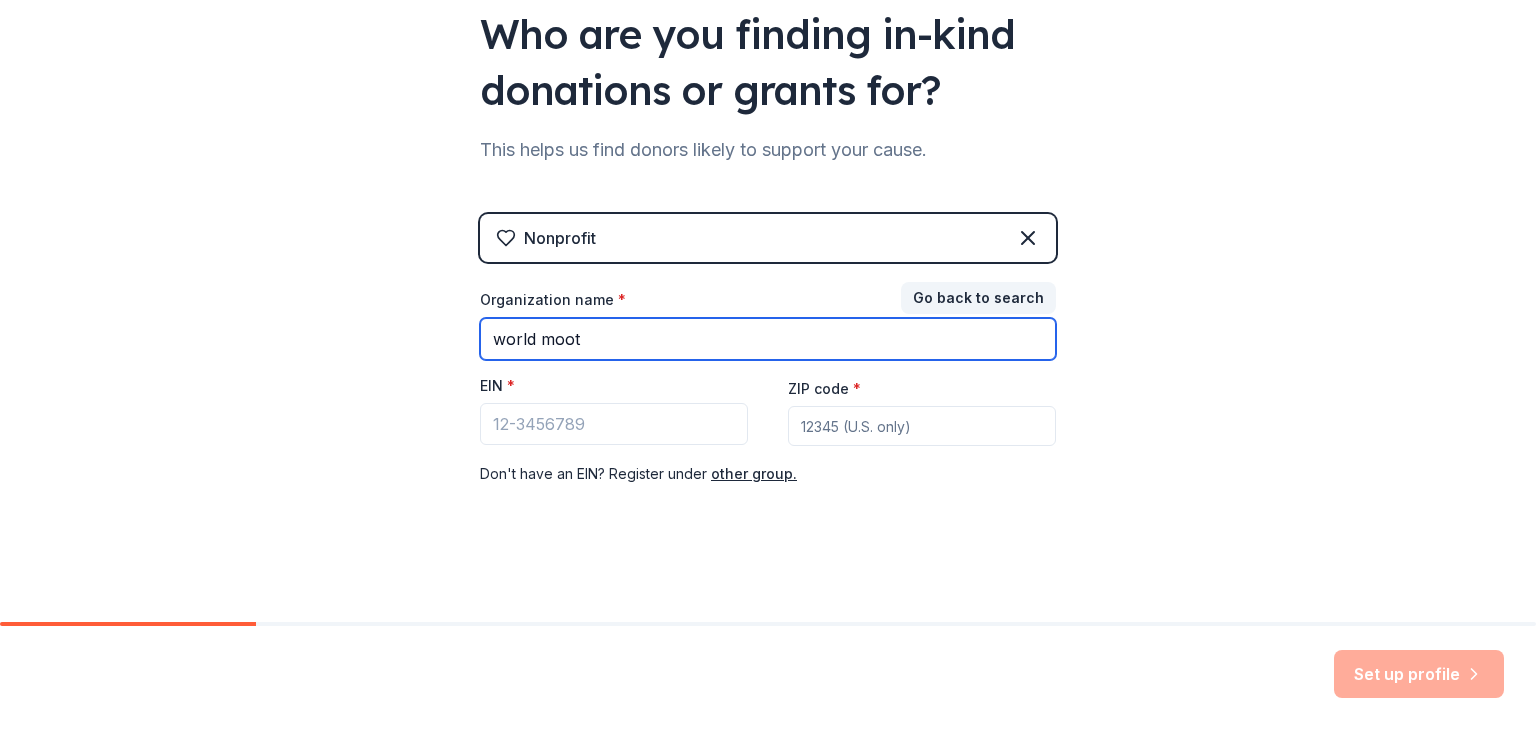 click on "world moot" at bounding box center (768, 339) 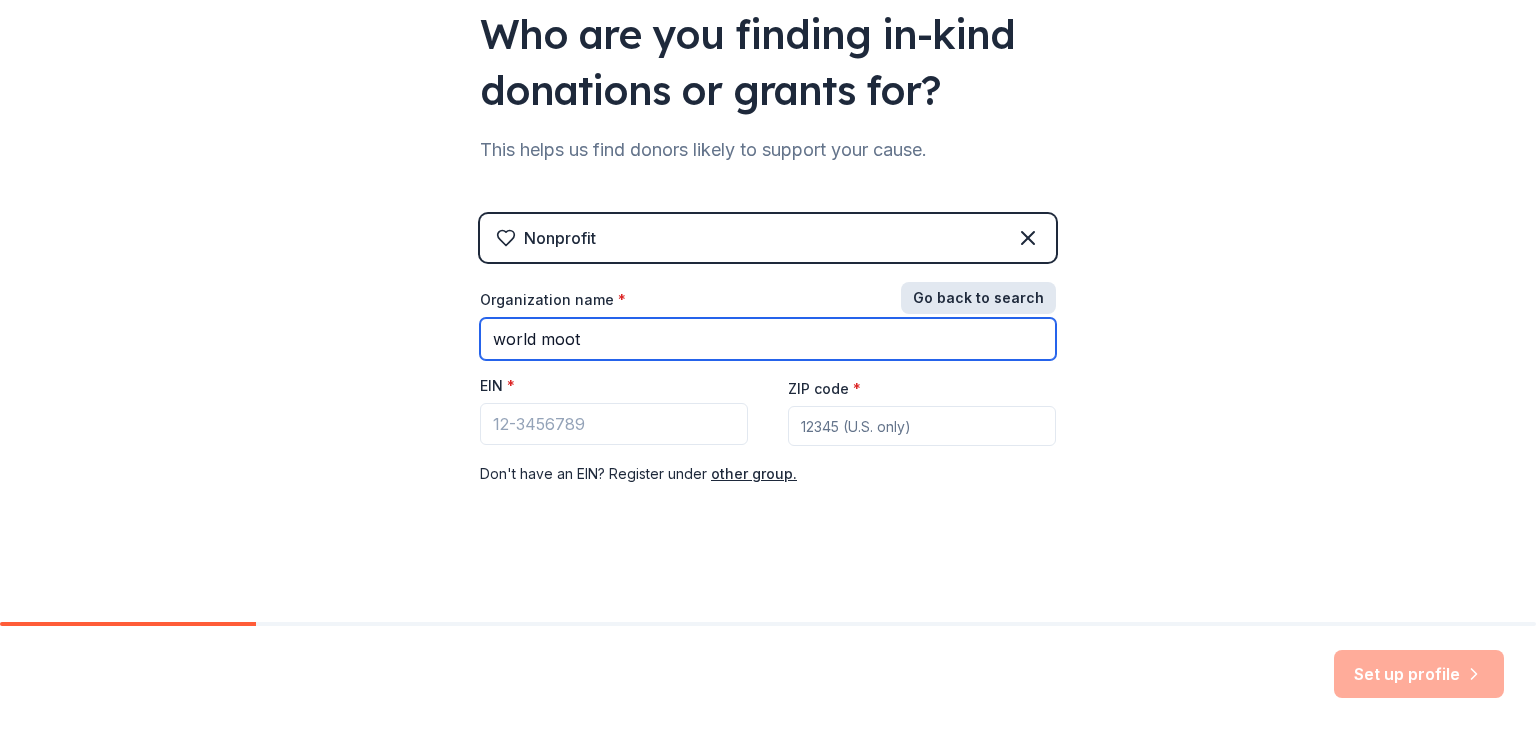 type on "world moot" 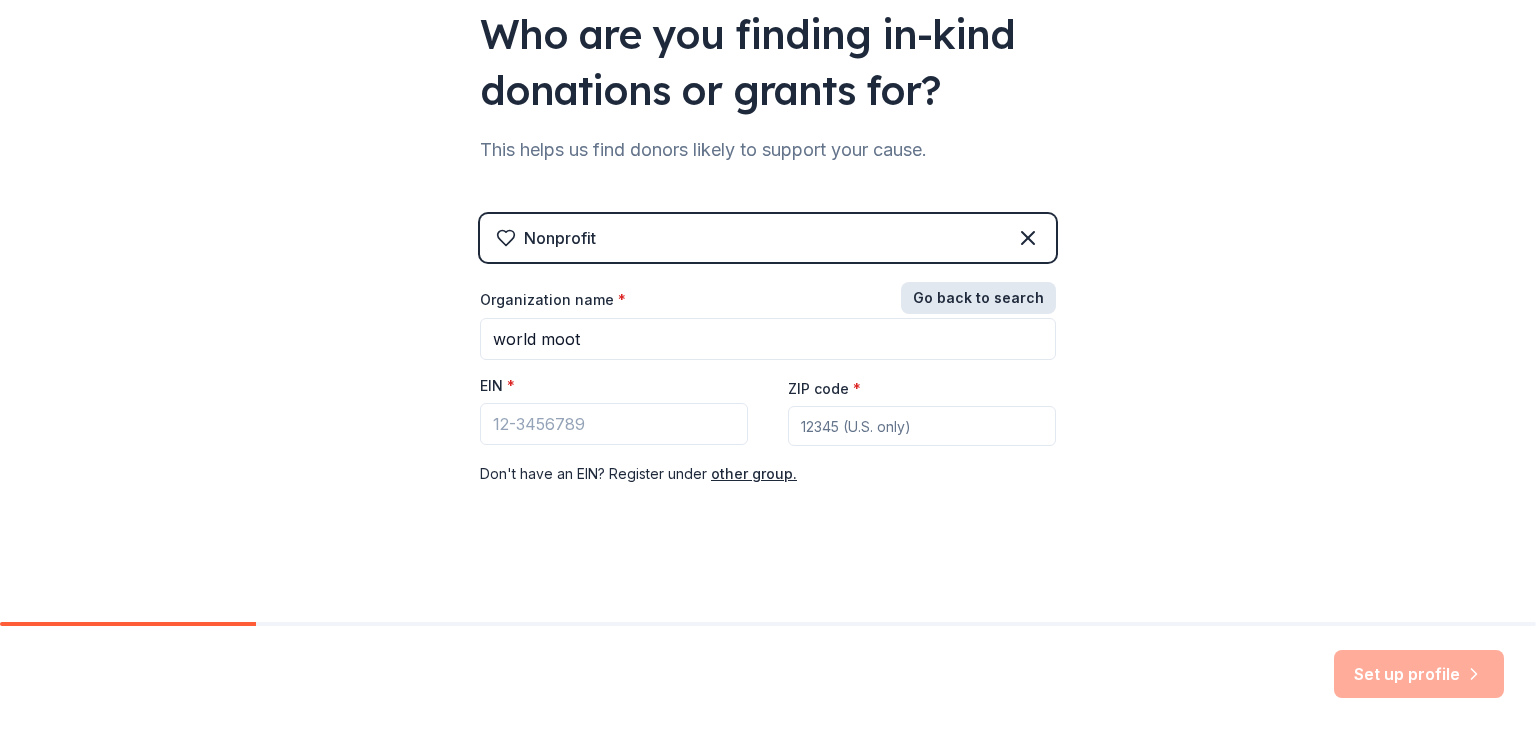 click on "Go back to search" at bounding box center (978, 298) 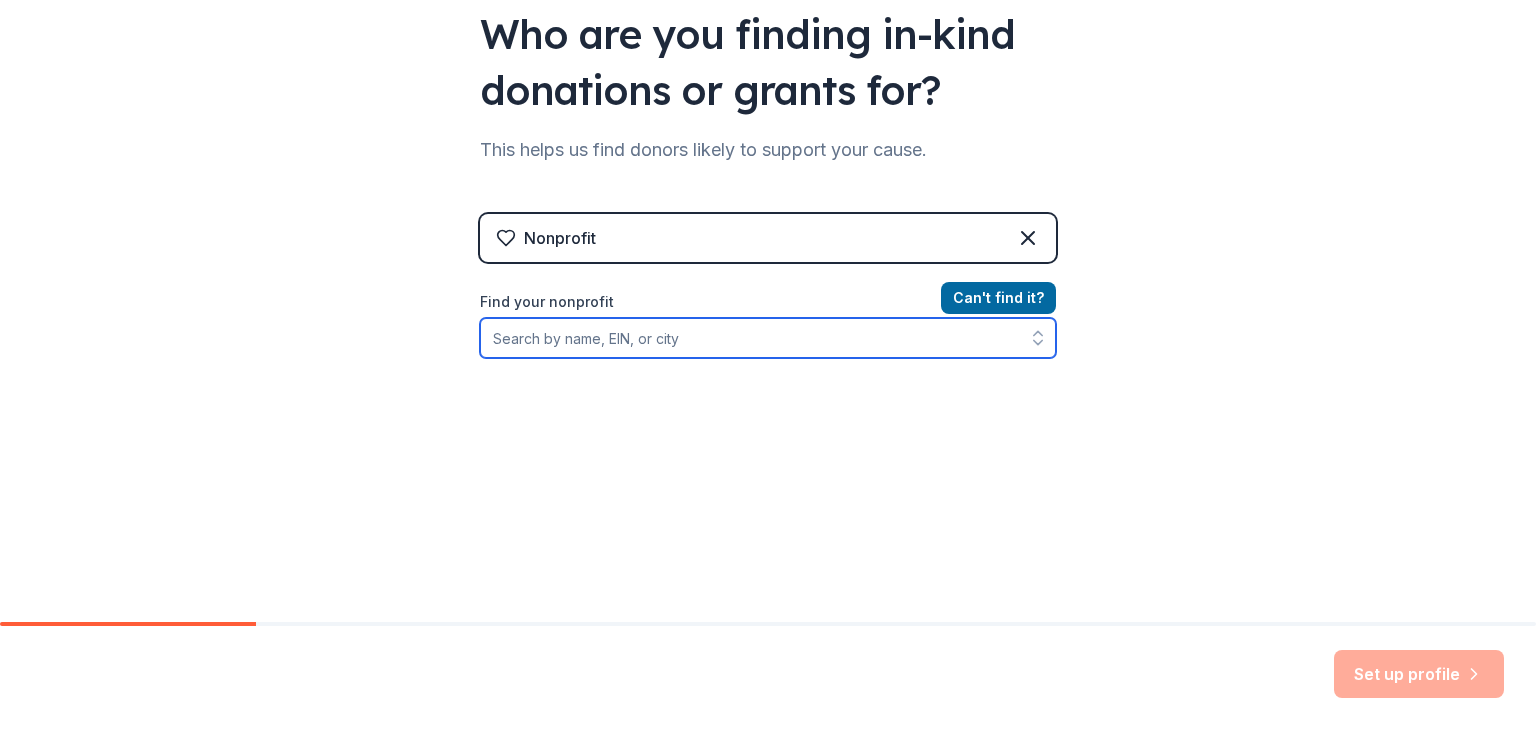 click on "Find your nonprofit" at bounding box center [768, 338] 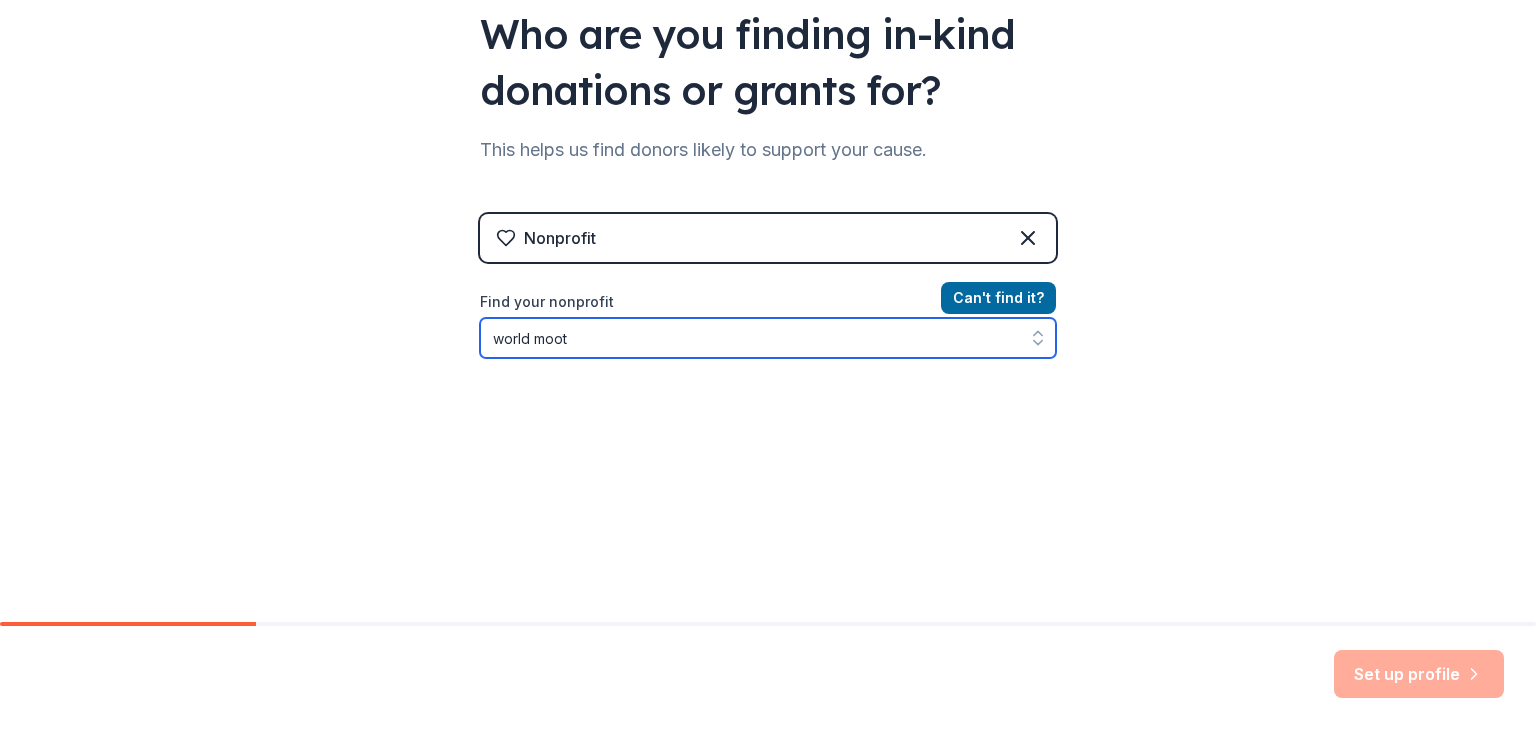 type on "world moot" 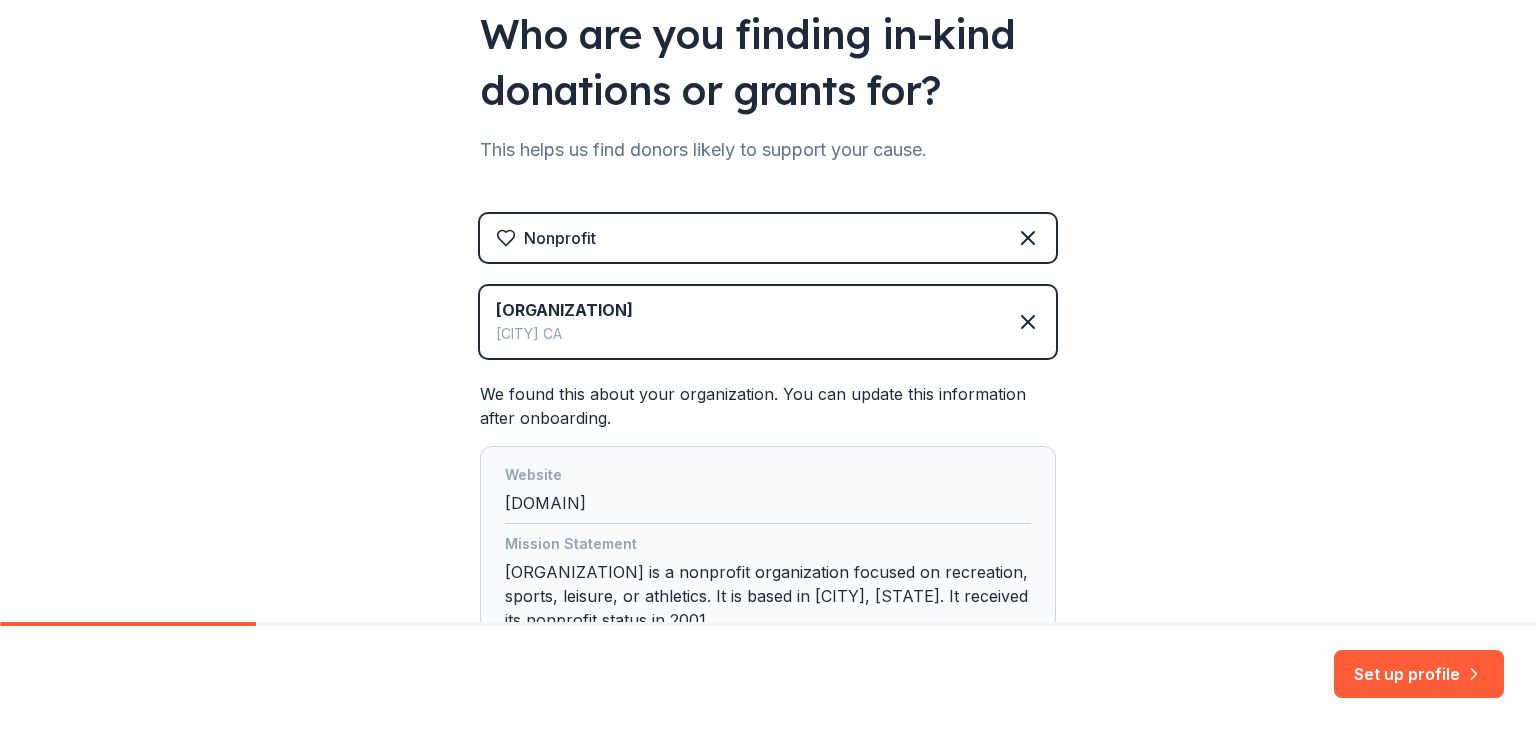 scroll, scrollTop: 372, scrollLeft: 0, axis: vertical 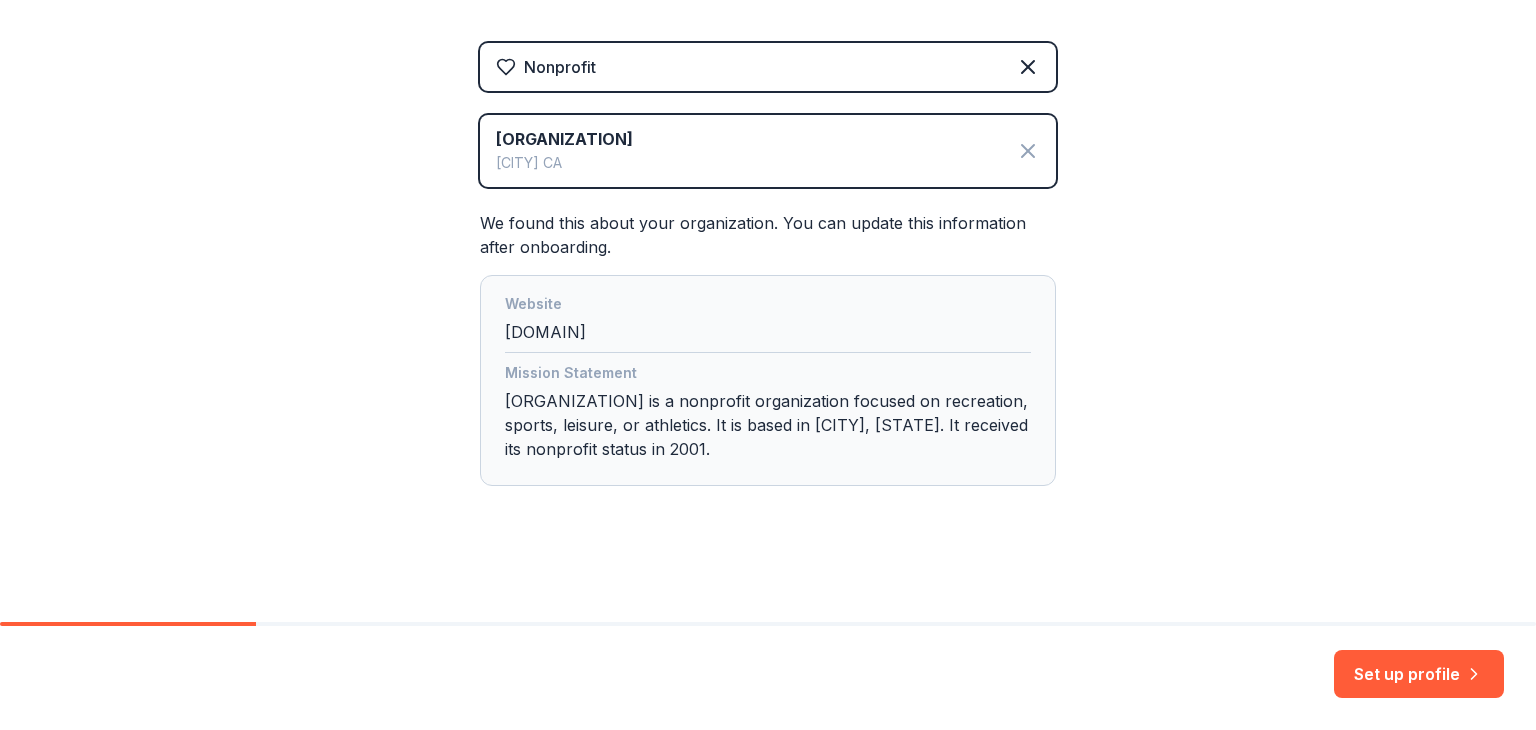 click 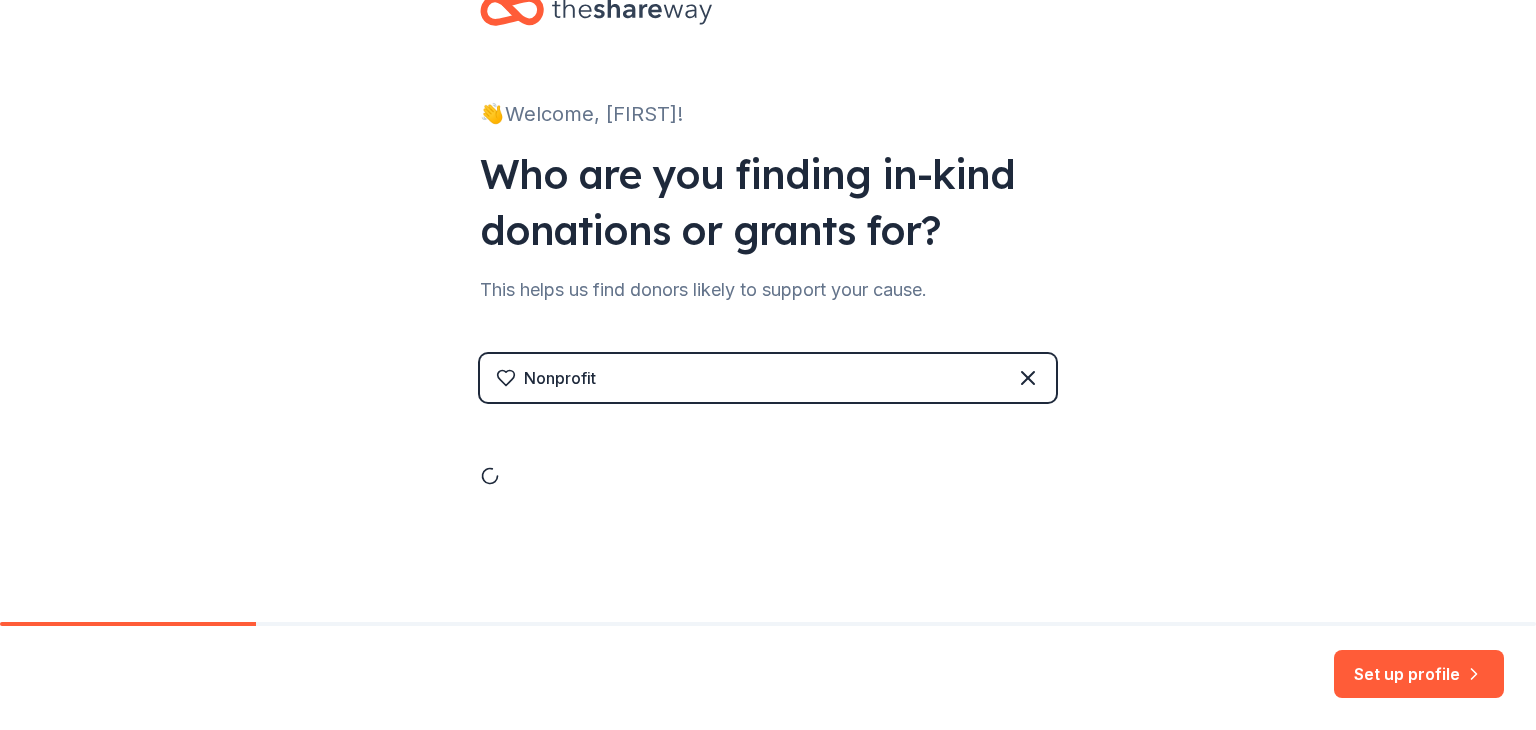 scroll, scrollTop: 0, scrollLeft: 0, axis: both 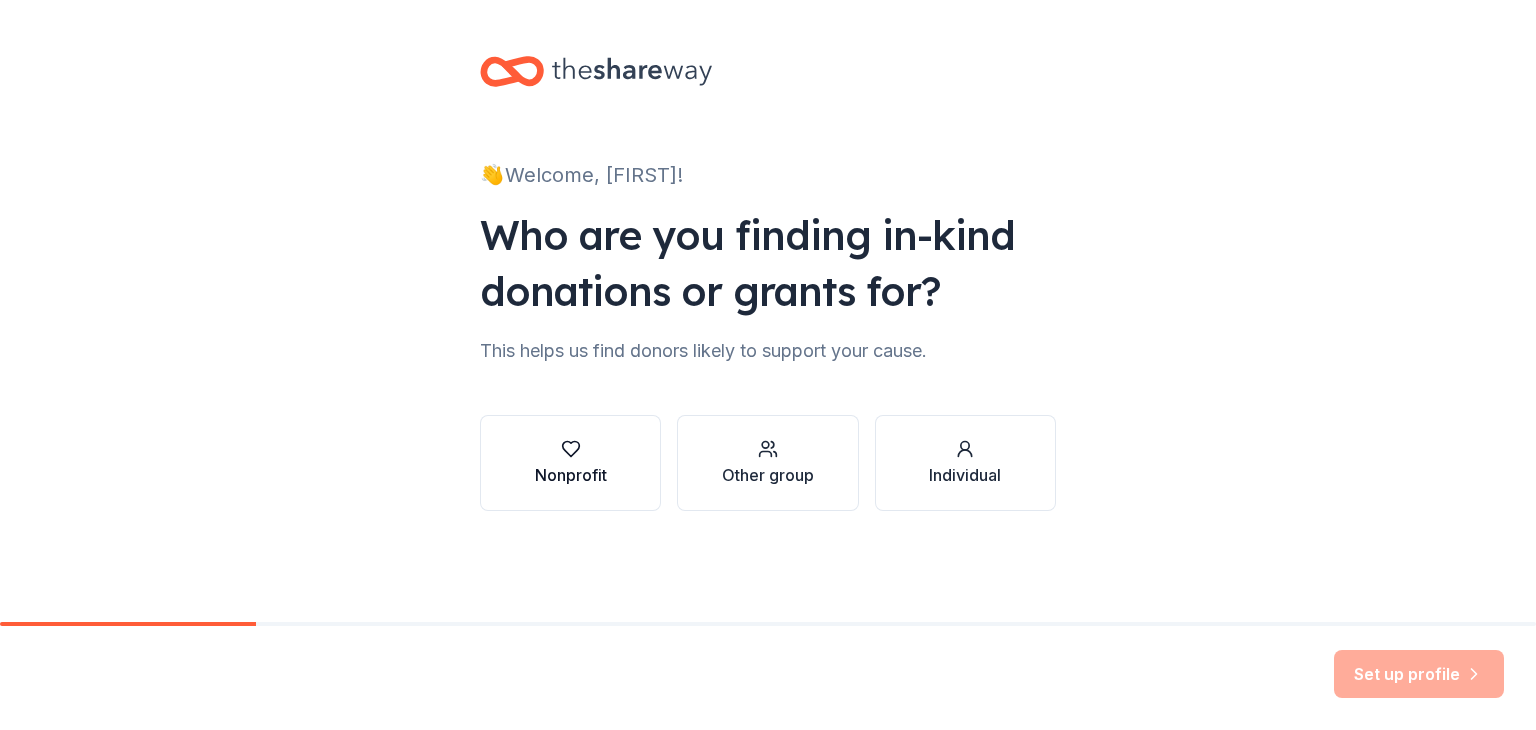click on "Nonprofit" at bounding box center [570, 463] 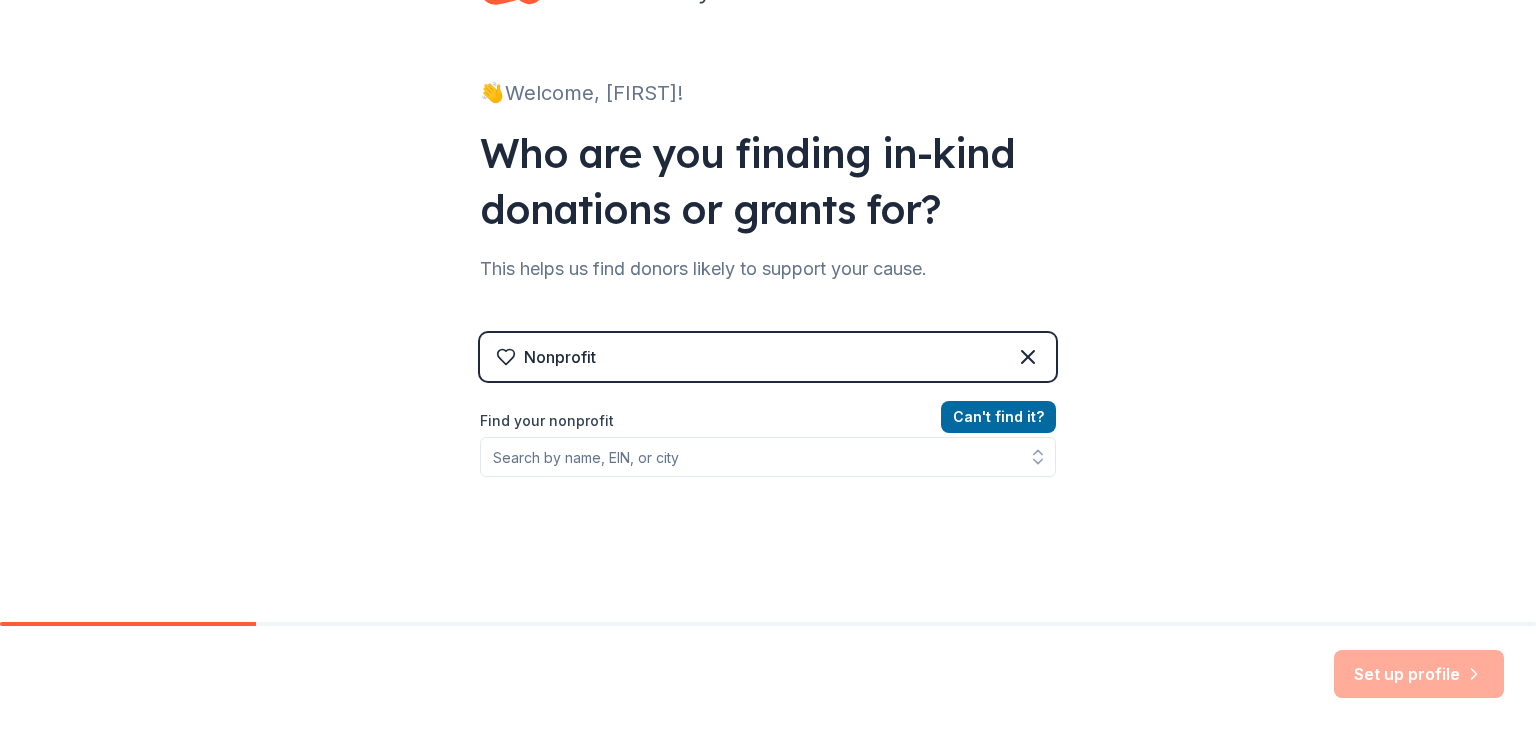 scroll, scrollTop: 83, scrollLeft: 0, axis: vertical 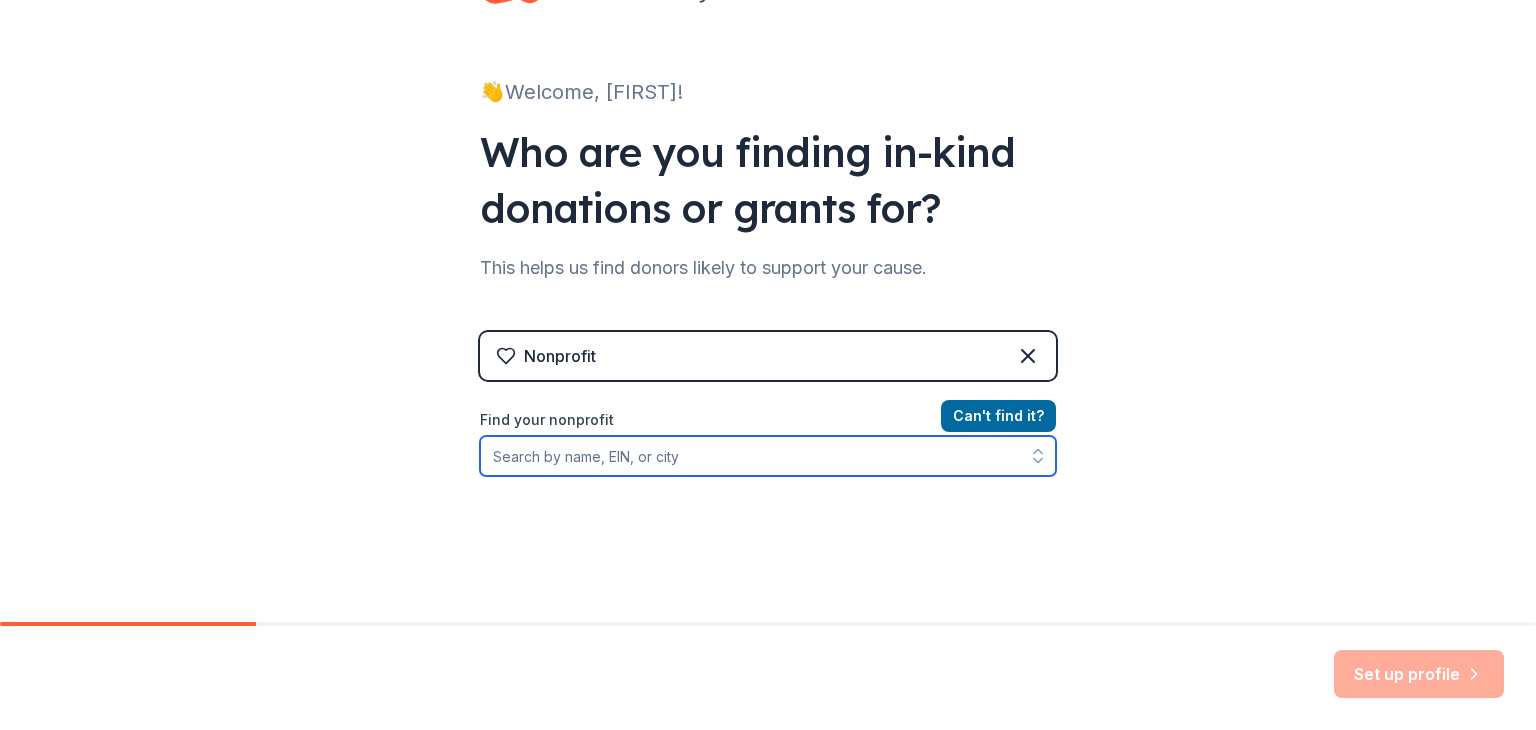 click on "Find your nonprofit" at bounding box center [768, 456] 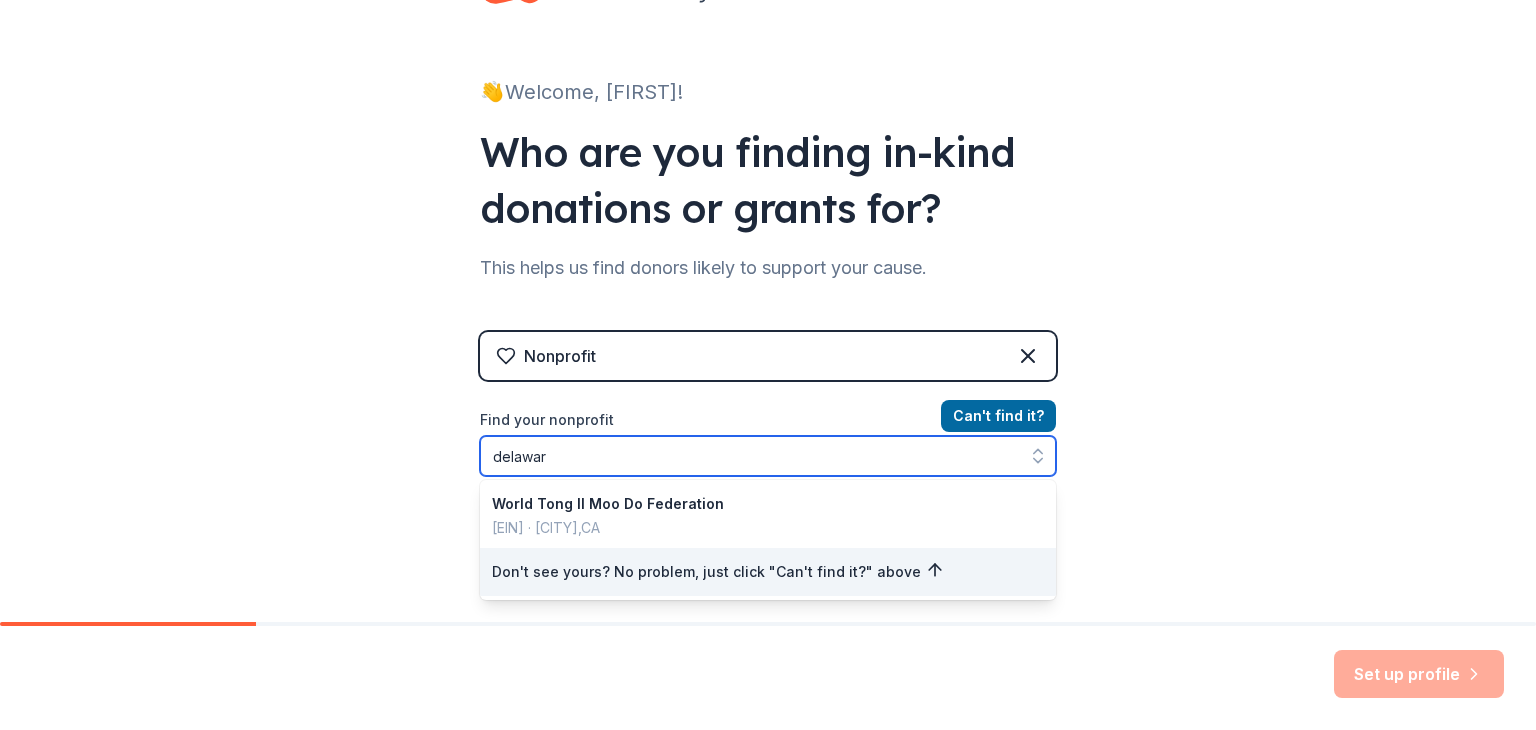 type on "delaware" 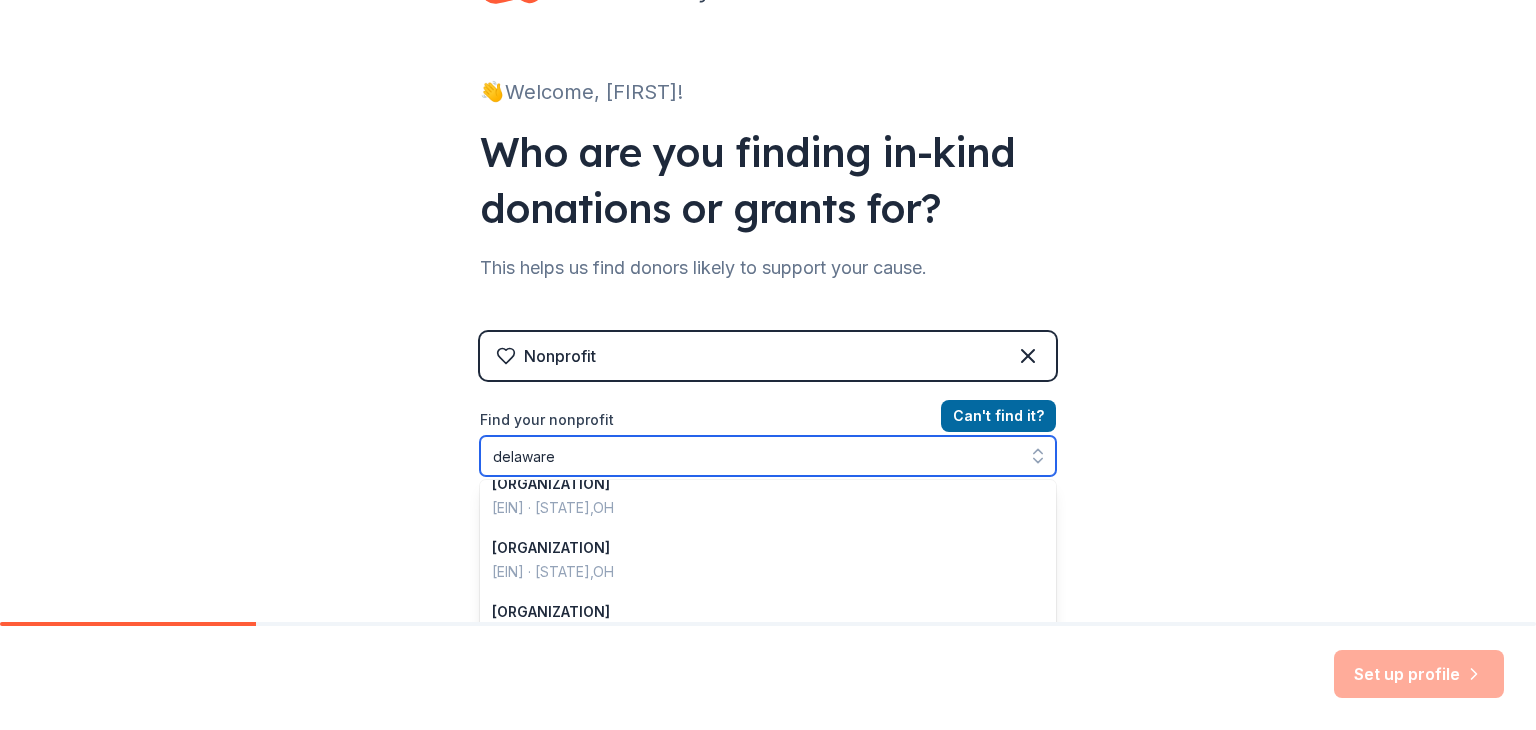 scroll, scrollTop: 0, scrollLeft: 0, axis: both 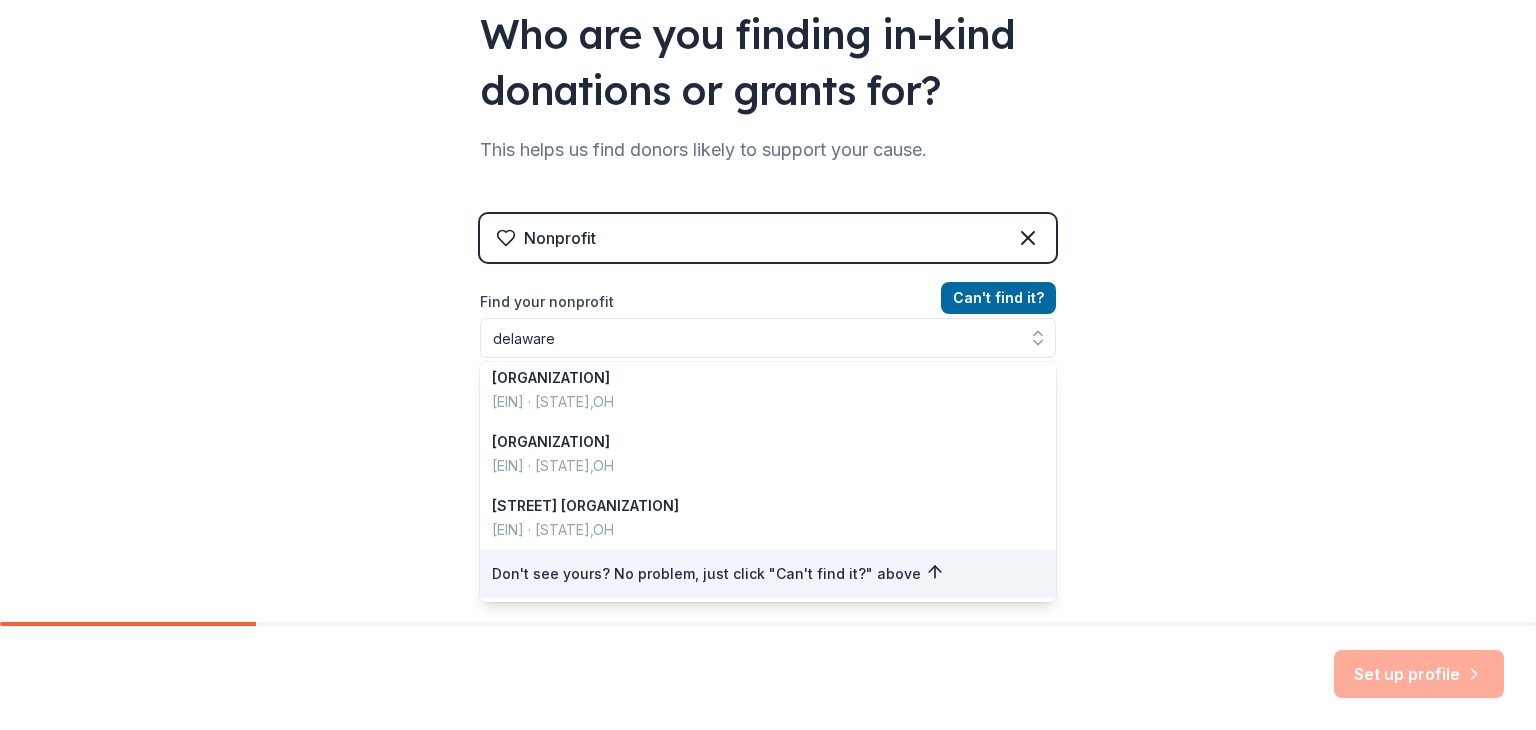 click on "👋  Welcome, [FIRST]! Who are you finding in-kind donations or grants for? This helps us find donors likely to support your cause. Nonprofit Can ' t find it? Find your nonprofit [STATE] [ORGANIZATION] [EIN]   ·   [CITY],  [STATE] [ORGANIZATION] [EIN]   ·   [CITY],  [STATE] [ORGANIZATION] [EIN]   ·   [CITY],  [STATE] [ORGANIZATION] [EIN]   ·   [CITY],  [STATE] [ORGANIZATION] [EIN]   ·   [CITY],  [STATE] [ORGANIZATION] [EIN]   ·   [CITY],  [STATE] [ORGANIZATION] [EIN]   ·   [CITY],  [STATE] [ORGANIZATION] [EIN]   ·   [CITY],  [STATE] [ORGANIZATION] [EIN]   ·   [CITY],  [STATE] [ORGANIZATION] [EIN]   ·   [CITY],  [STATE] [ORGANIZATION] [EIN]   ·   [CITY],  [STATE] [ORGANIZATION] [EIN]   ·   [CITY],  [STATE] [ORGANIZATION] [EIN]   ·   [CITY],  [STATE] [ORGANIZATION] [EIN]   ·   [CITY],  [STATE] [ORGANIZATION] [EIN]   ·   [CITY],  [STATE] [ORGANIZATION] [EIN]   ·   [CITY],  [STATE] [ORGANIZATION] [EIN]   ·   [CITY],  [STATE] [ORGANIZATION] [EIN]   ·   [CITY],  [STATE] [ORGANIZATION] [EIN]   ·   [CITY],  [STATE] [ORGANIZATION] [EIN]   ·   [CITY],  [STATE] [ORGANIZATION] [EIN]   ·   [CITY],  [STATE] [ORGANIZATION]   ·   ," at bounding box center [768, 226] 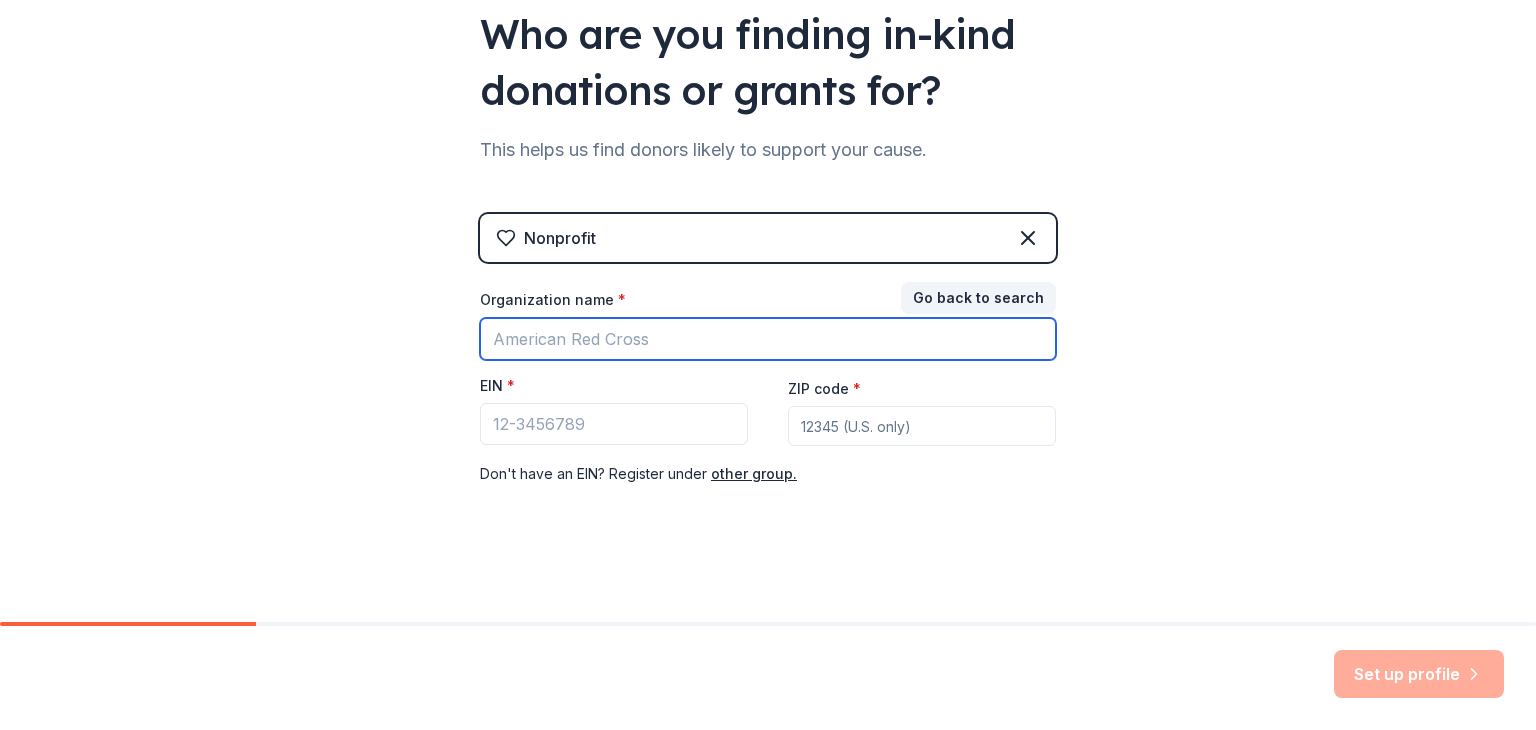 click on "Organization name *" at bounding box center [768, 339] 